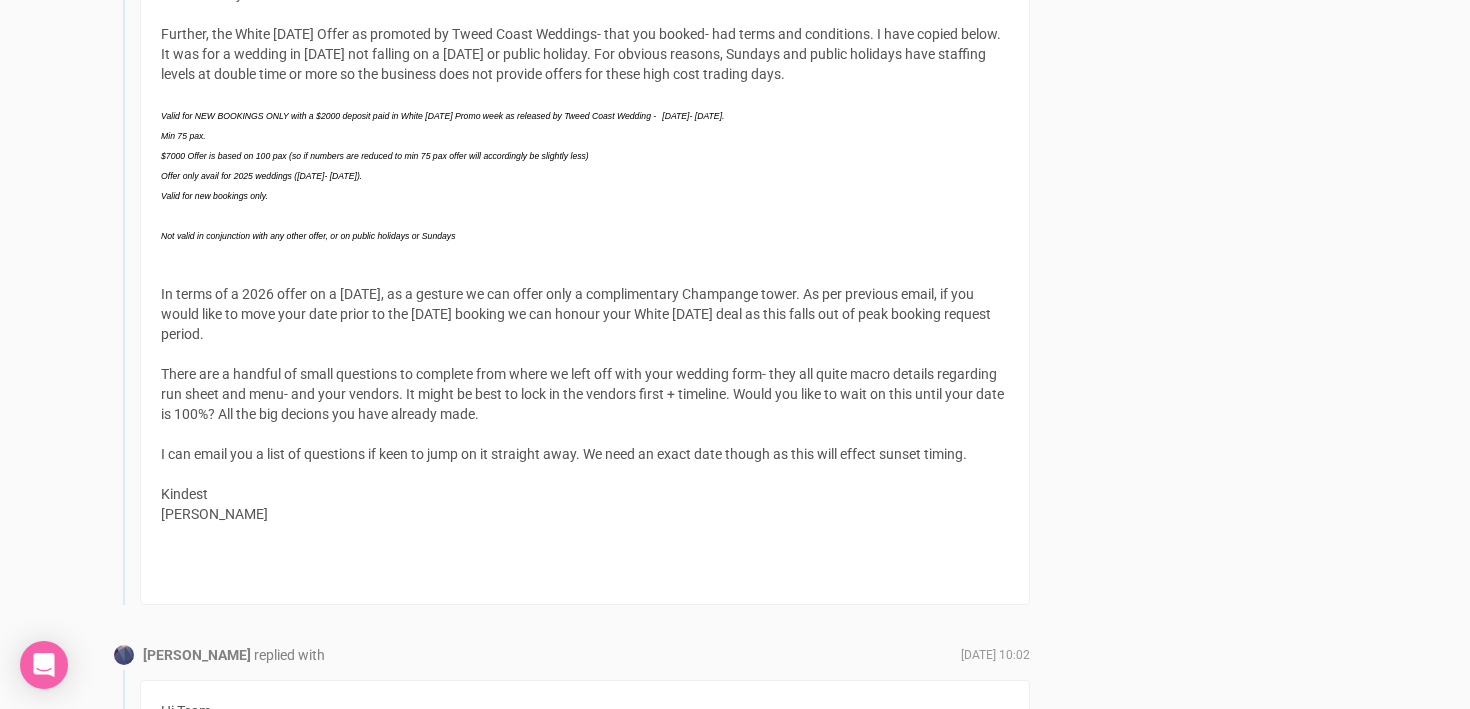 scroll, scrollTop: 1631, scrollLeft: 0, axis: vertical 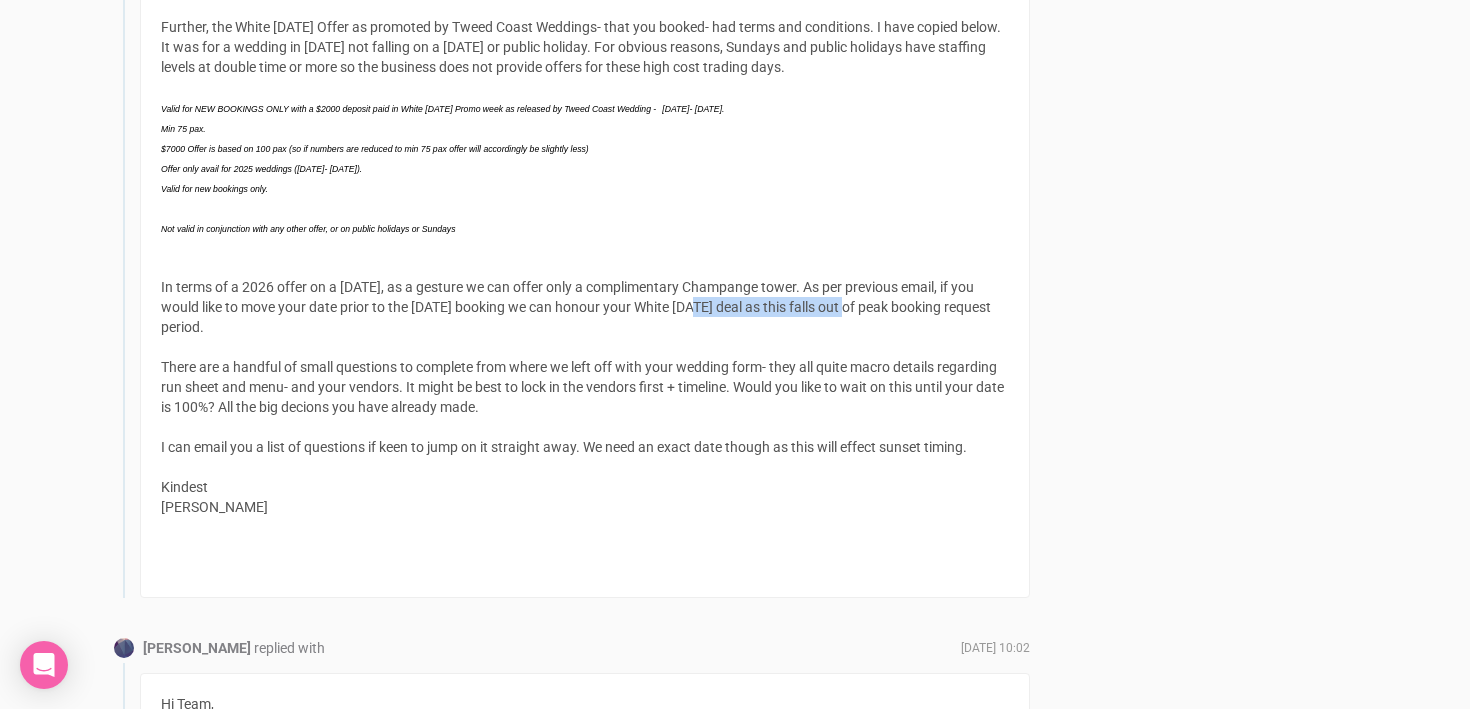drag, startPoint x: 702, startPoint y: 308, endPoint x: 862, endPoint y: 306, distance: 160.0125 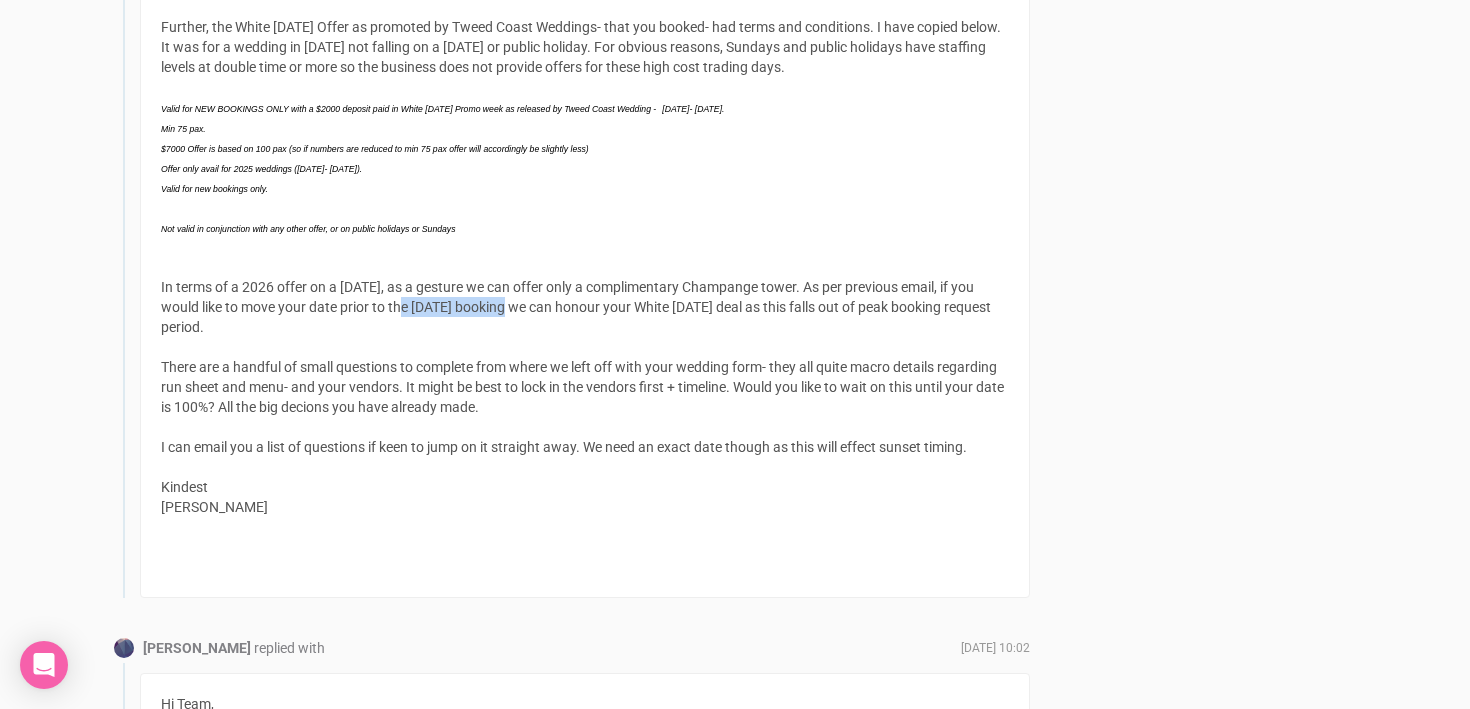 drag, startPoint x: 515, startPoint y: 306, endPoint x: 403, endPoint y: 306, distance: 112 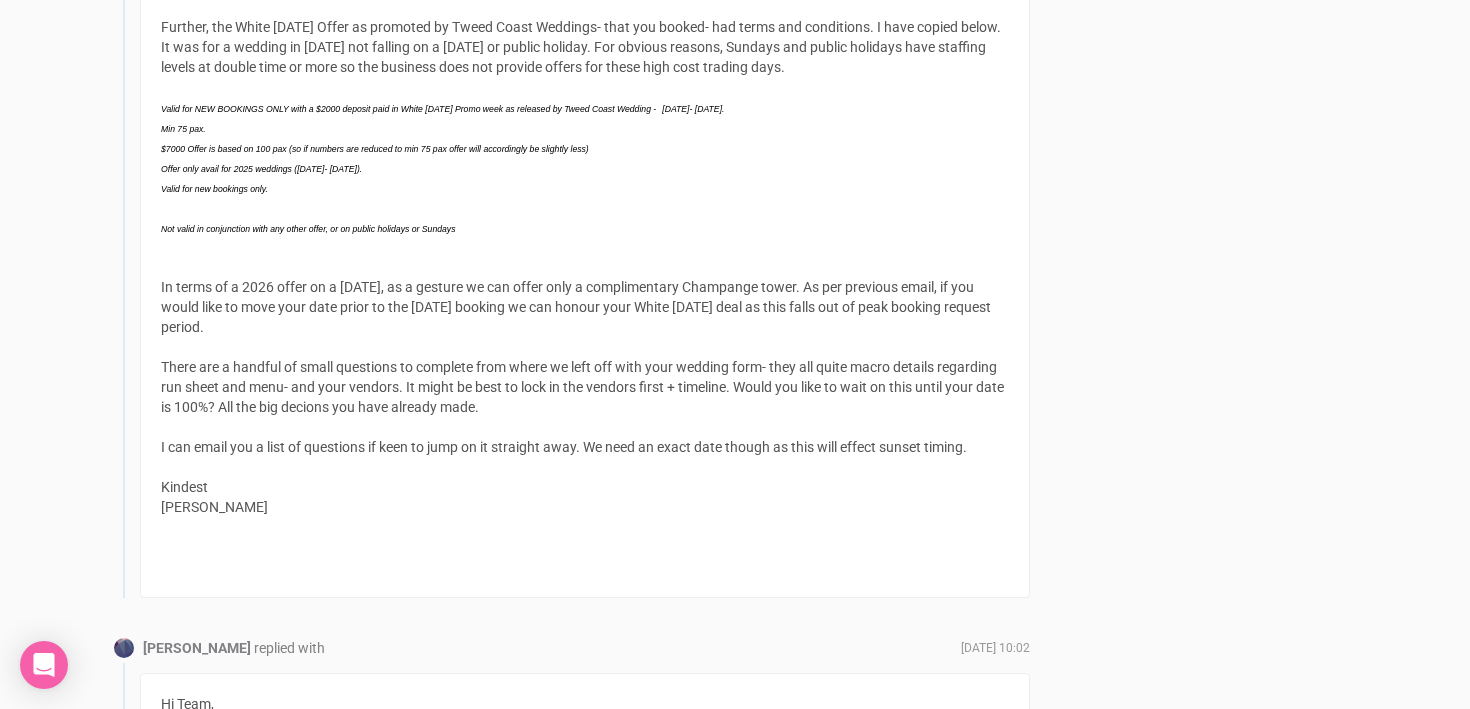 click on "In terms of a 2026 offer on a Sunday, as a gesture we can offer only a complimentary Champange tower. As per previous email, if you would like to move your date prior to the 14th March 2025 booking we can honour your White Friday deal as this falls out of peak booking request period.  There are a handful of small questions to complete from where we left off with your wedding form- they all quite macro details regarding run sheet and menu- and your vendors. It might be best to lock in the vendors first + timeline. Would you like to wait on this until your date is 100%? All the big decions you have already made. I can email you a list of questions if keen to jump on it straight away. We need an exact date though as this will effect sunset timing.  Kindest Morgan" at bounding box center (582, 397) 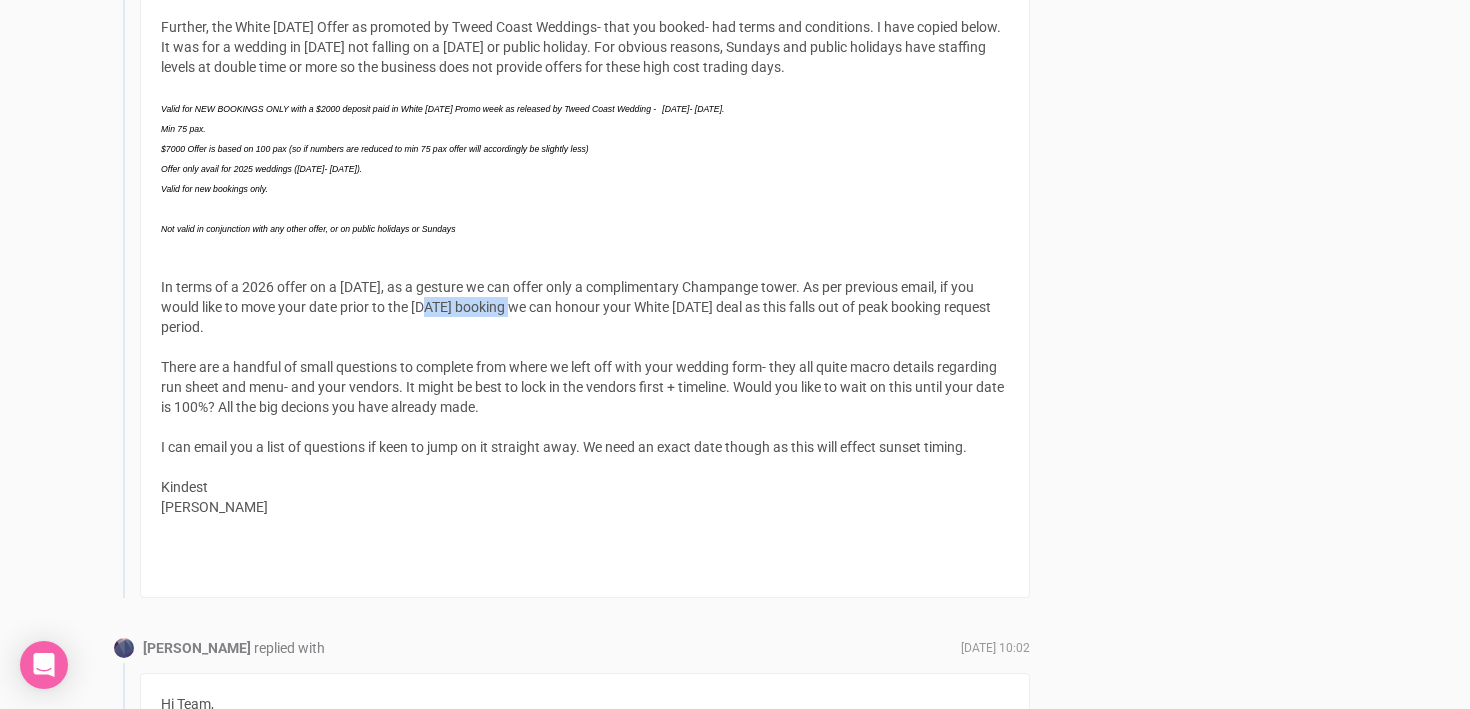 drag, startPoint x: 519, startPoint y: 308, endPoint x: 420, endPoint y: 307, distance: 99.00505 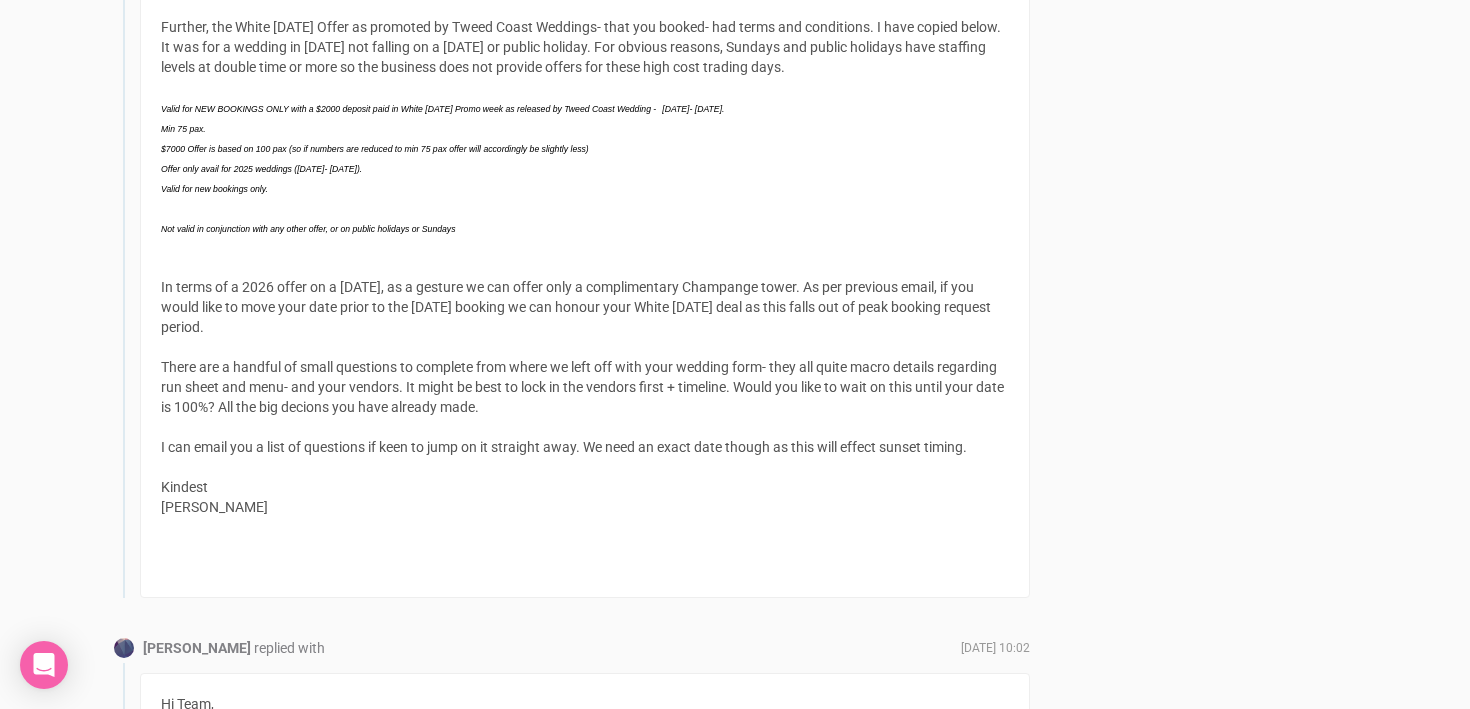 click on "Not valid in conjunction with any other offer, or on public holidays or Sundays" at bounding box center (585, 217) 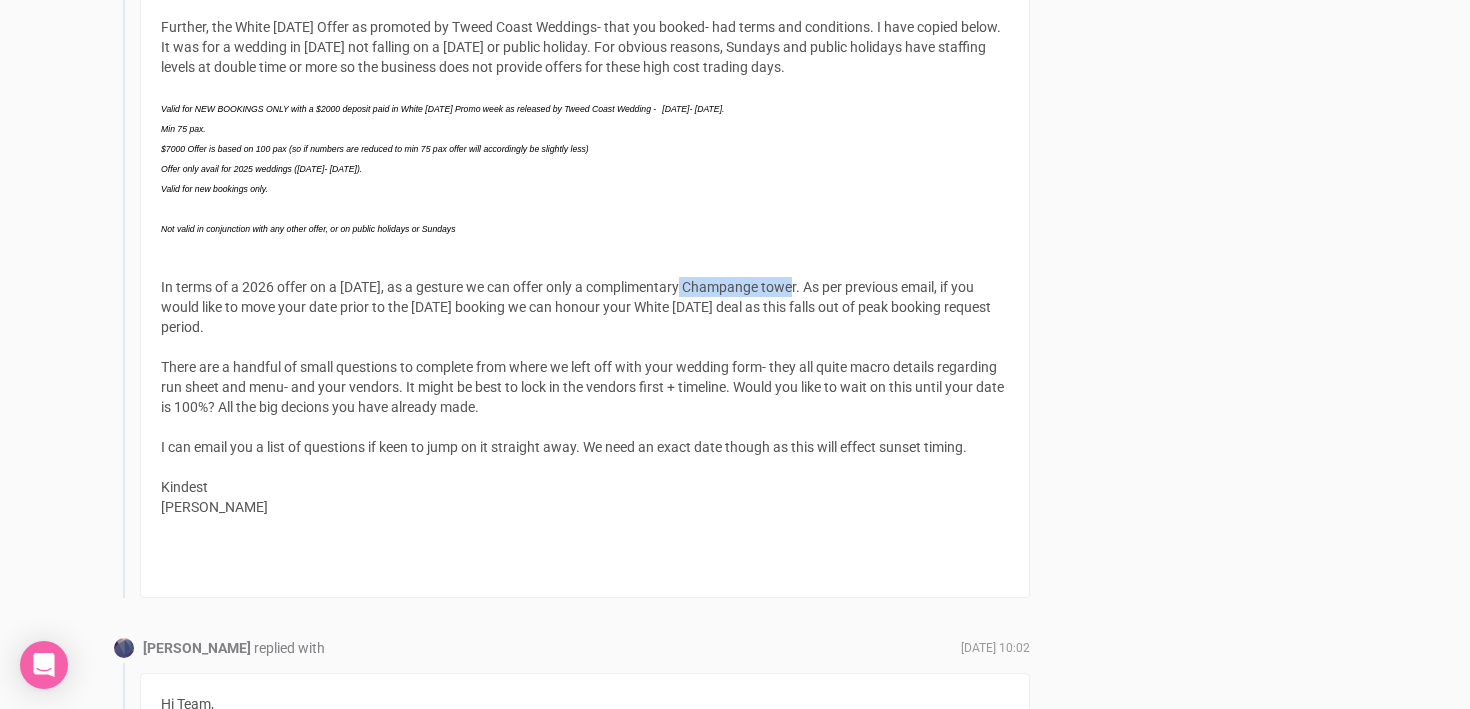 drag, startPoint x: 685, startPoint y: 291, endPoint x: 801, endPoint y: 291, distance: 116 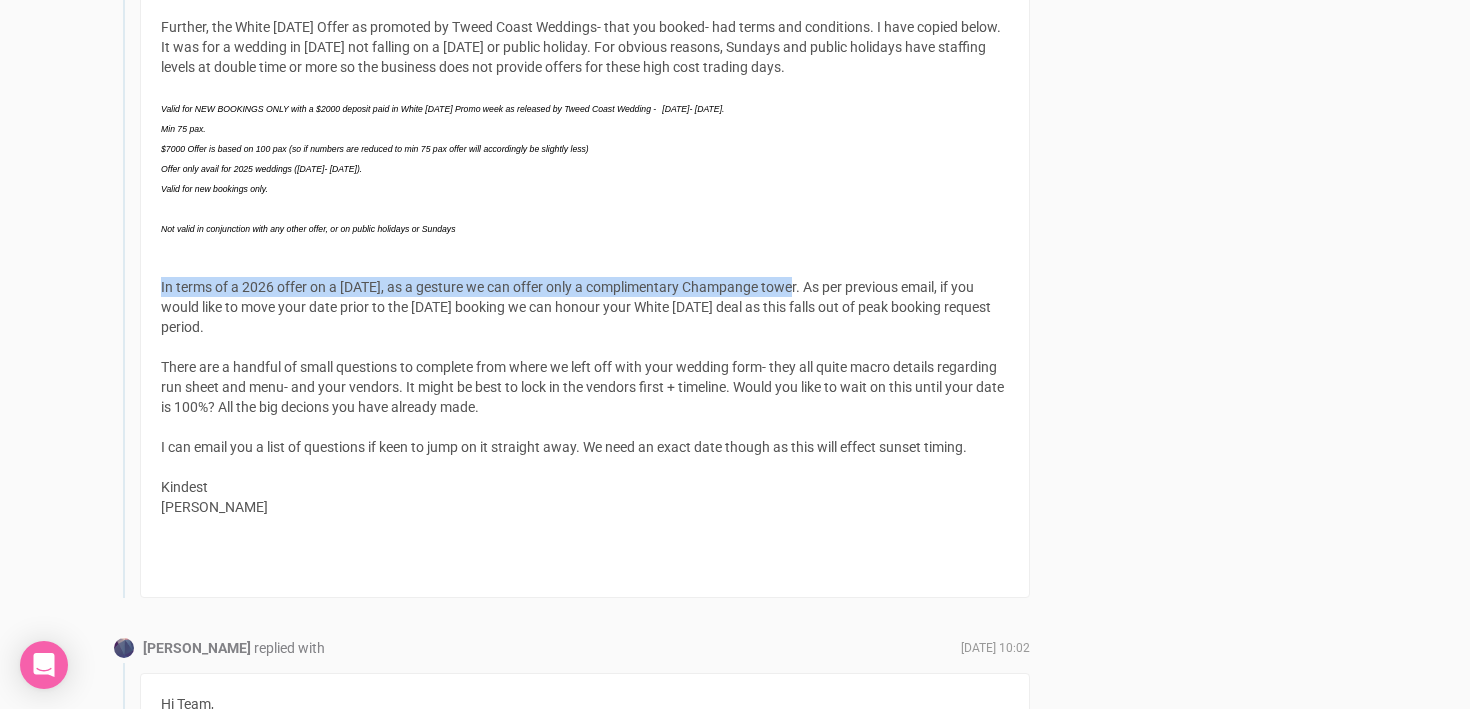 drag, startPoint x: 159, startPoint y: 283, endPoint x: 800, endPoint y: 282, distance: 641.0008 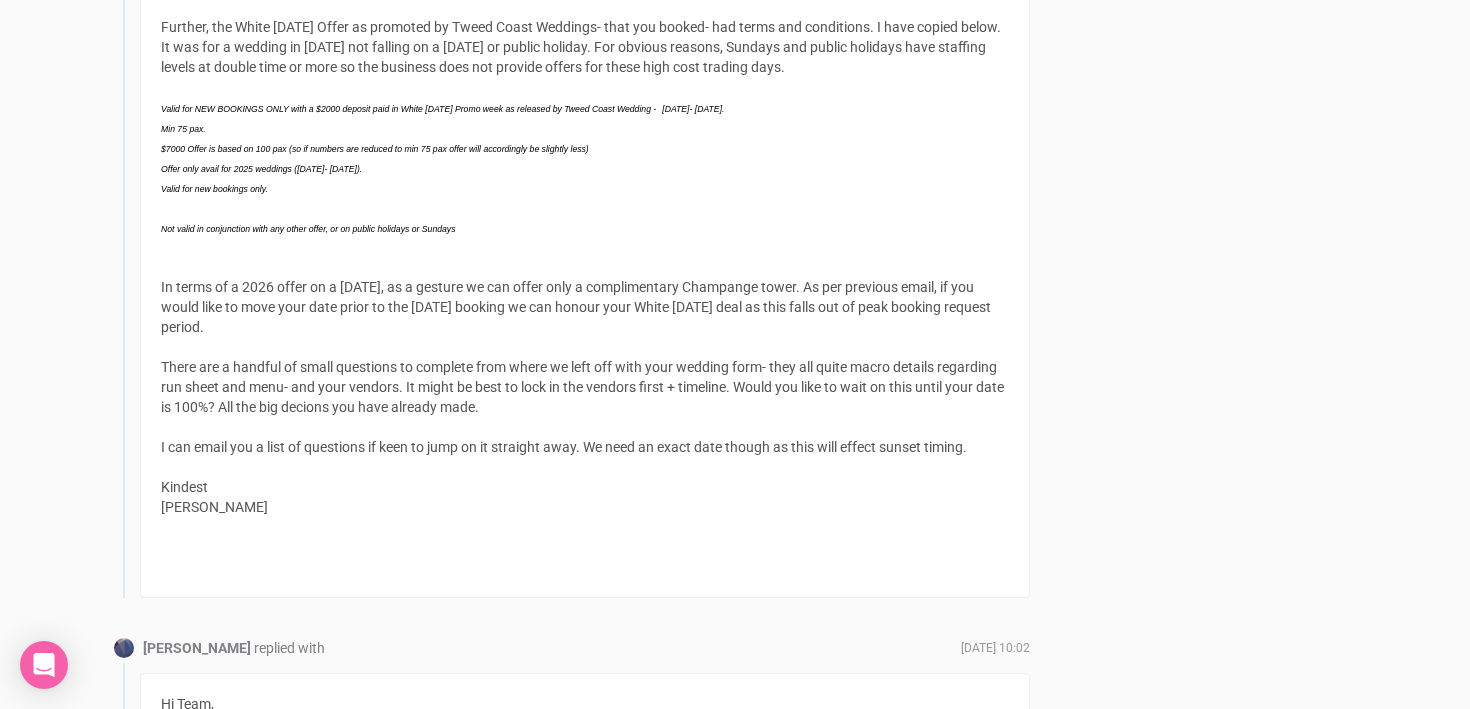 click on "In terms of a 2026 offer on a Sunday, as a gesture we can offer only a complimentary Champange tower. As per previous email, if you would like to move your date prior to the 14th March 2025 booking we can honour your White Friday deal as this falls out of peak booking request period.  There are a handful of small questions to complete from where we left off with your wedding form- they all quite macro details regarding run sheet and menu- and your vendors. It might be best to lock in the vendors first + timeline. Would you like to wait on this until your date is 100%? All the big decions you have already made. I can email you a list of questions if keen to jump on it straight away. We need an exact date though as this will effect sunset timing.  Kindest Morgan" at bounding box center (582, 397) 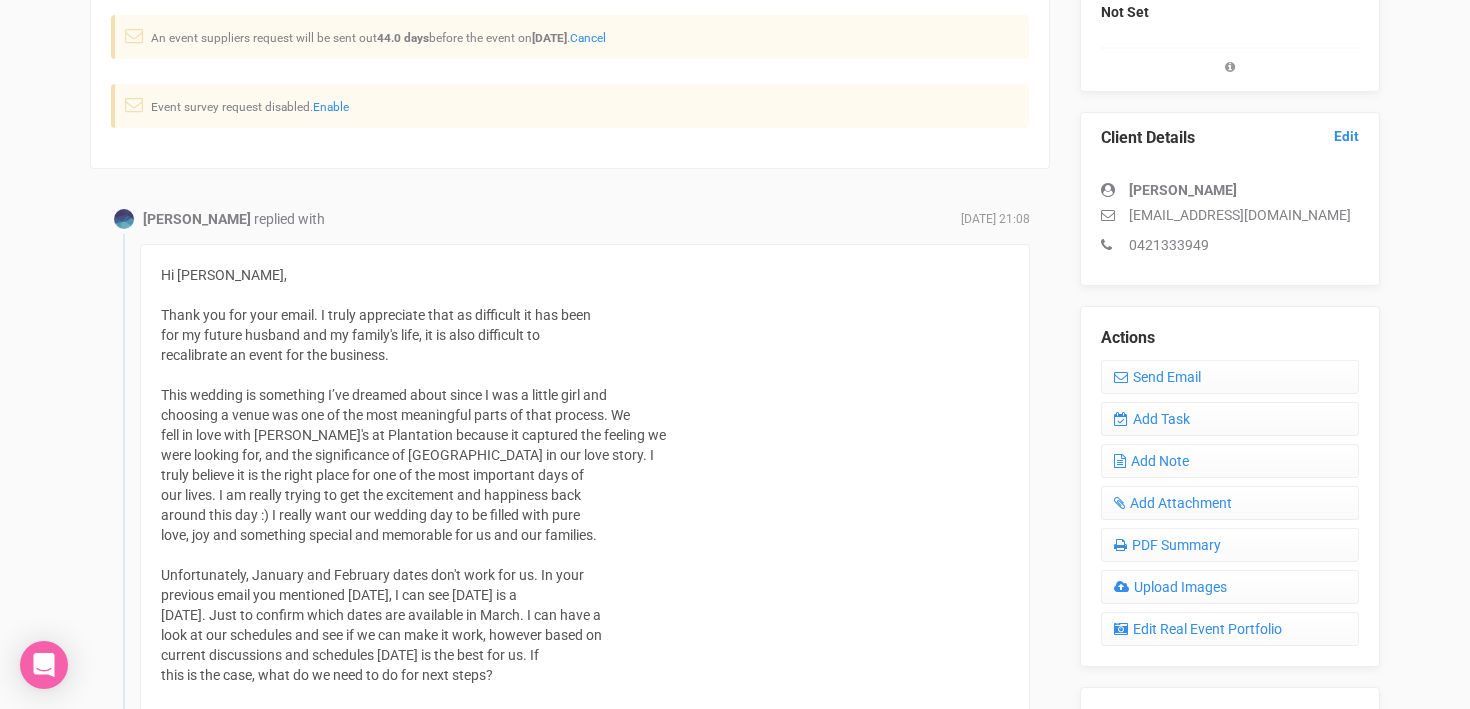 scroll, scrollTop: 447, scrollLeft: 0, axis: vertical 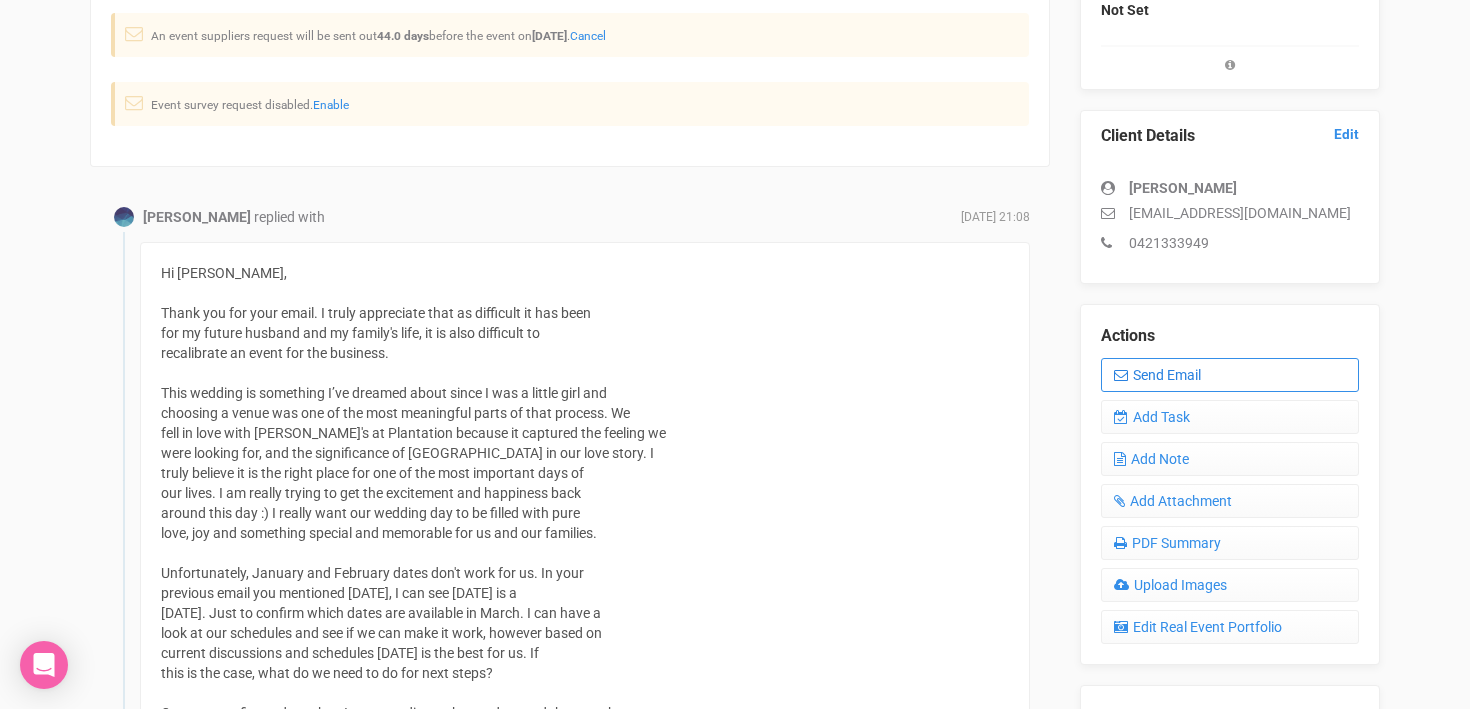 click on "Send Email" at bounding box center [1230, 375] 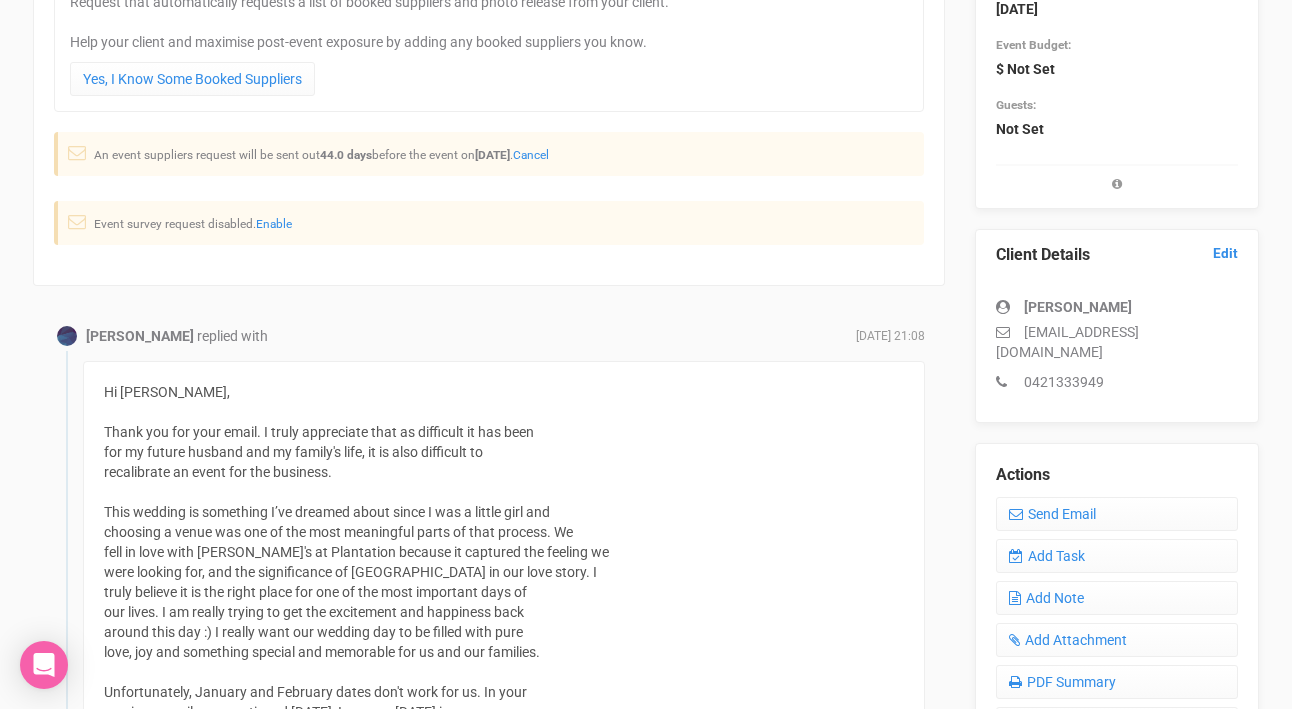 scroll, scrollTop: 344, scrollLeft: 0, axis: vertical 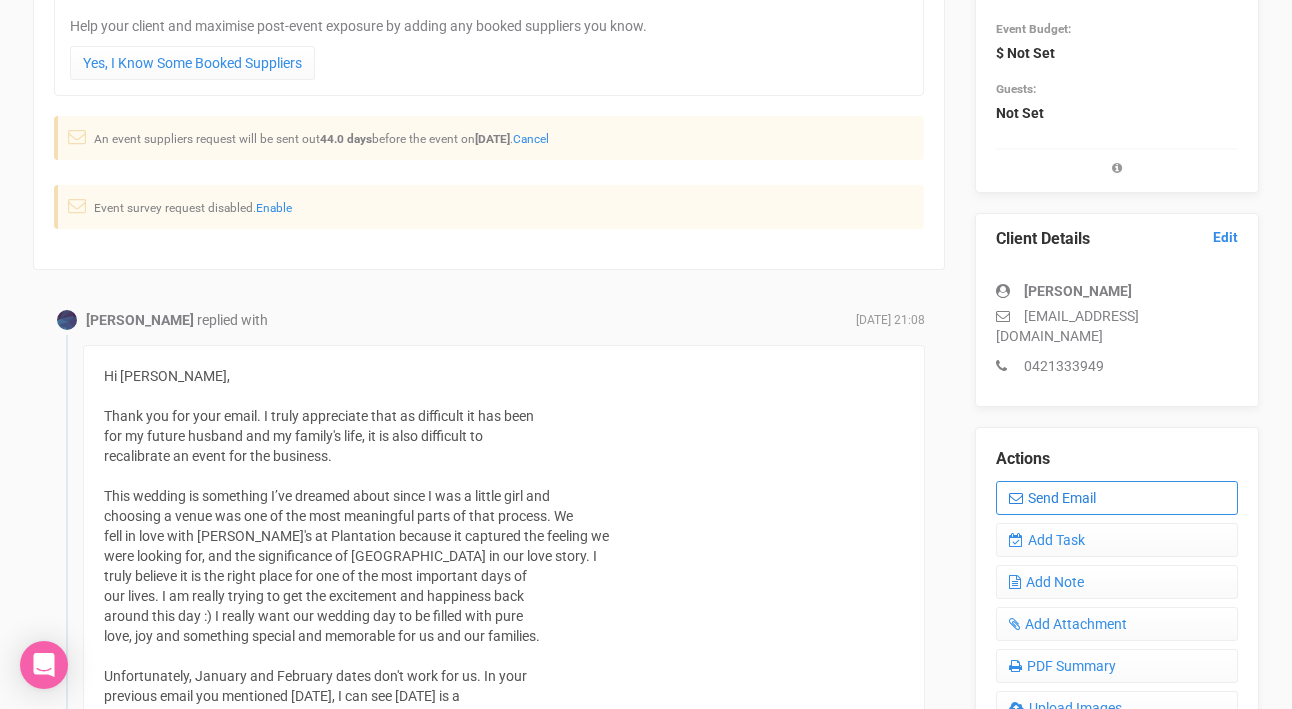 click on "Send Email" at bounding box center (1117, 498) 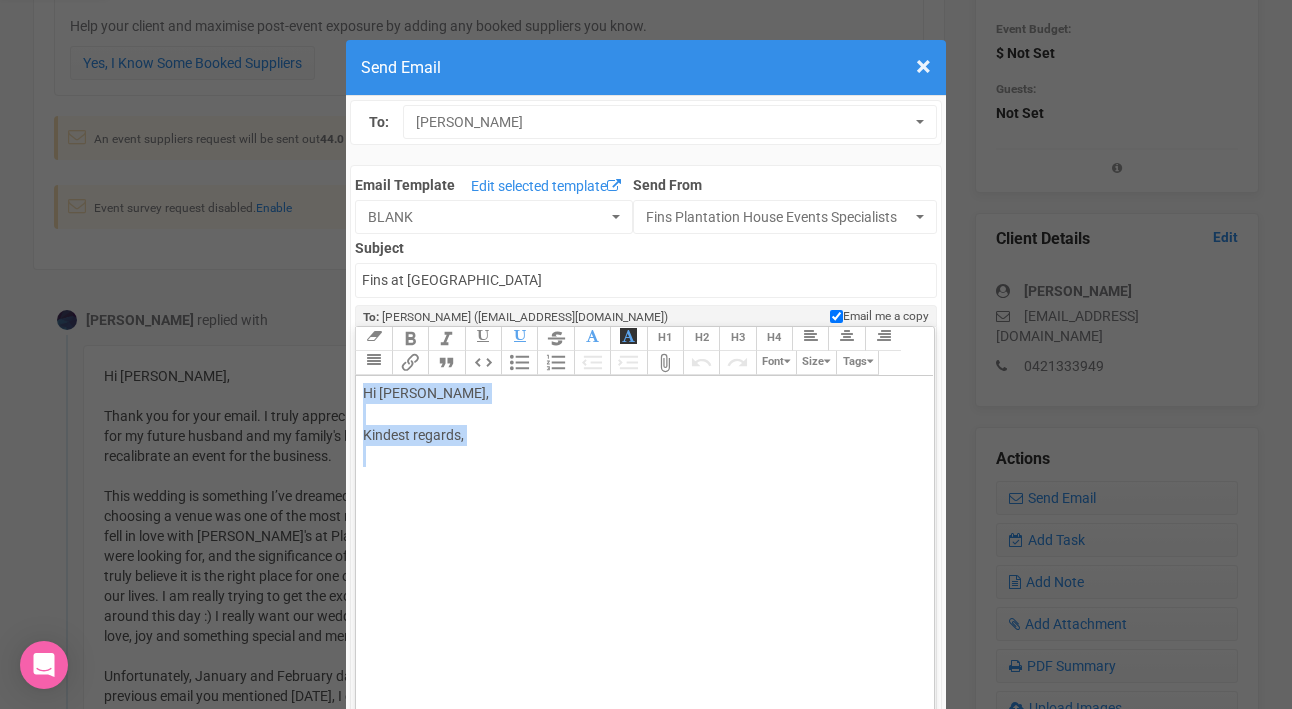 drag, startPoint x: 361, startPoint y: 392, endPoint x: 489, endPoint y: 486, distance: 158.80806 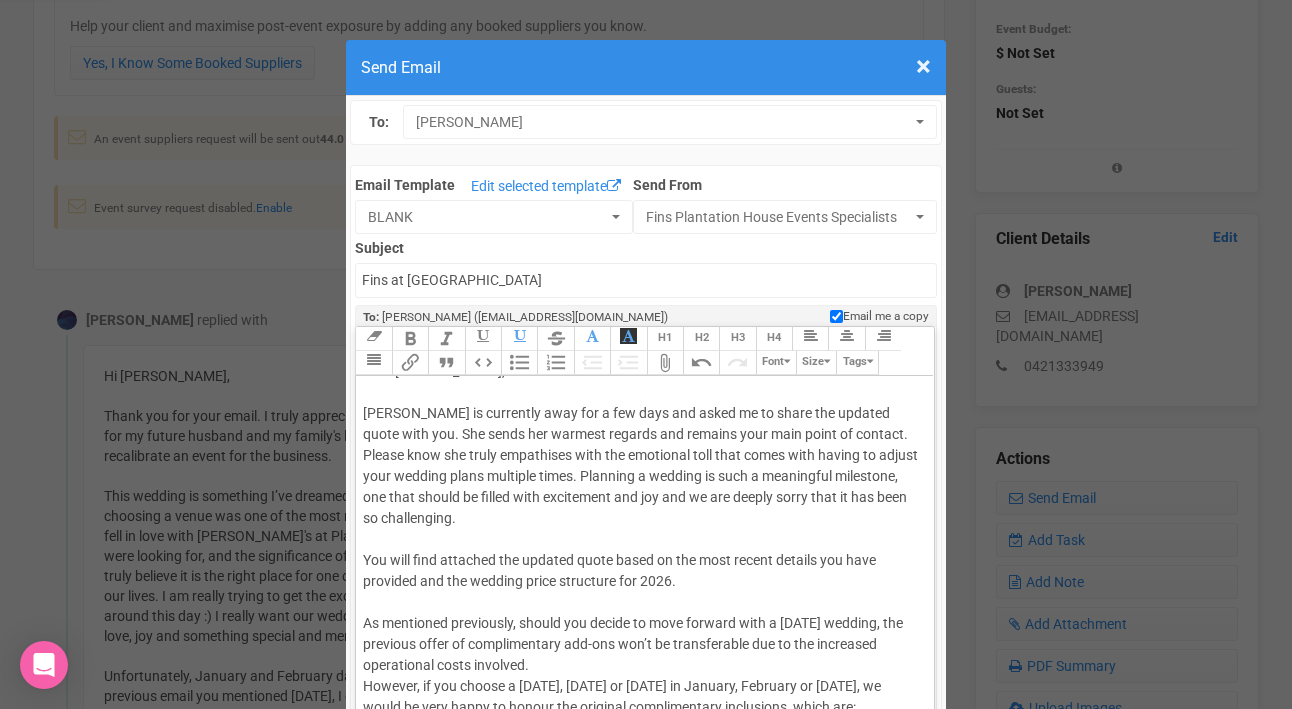 scroll, scrollTop: 0, scrollLeft: 0, axis: both 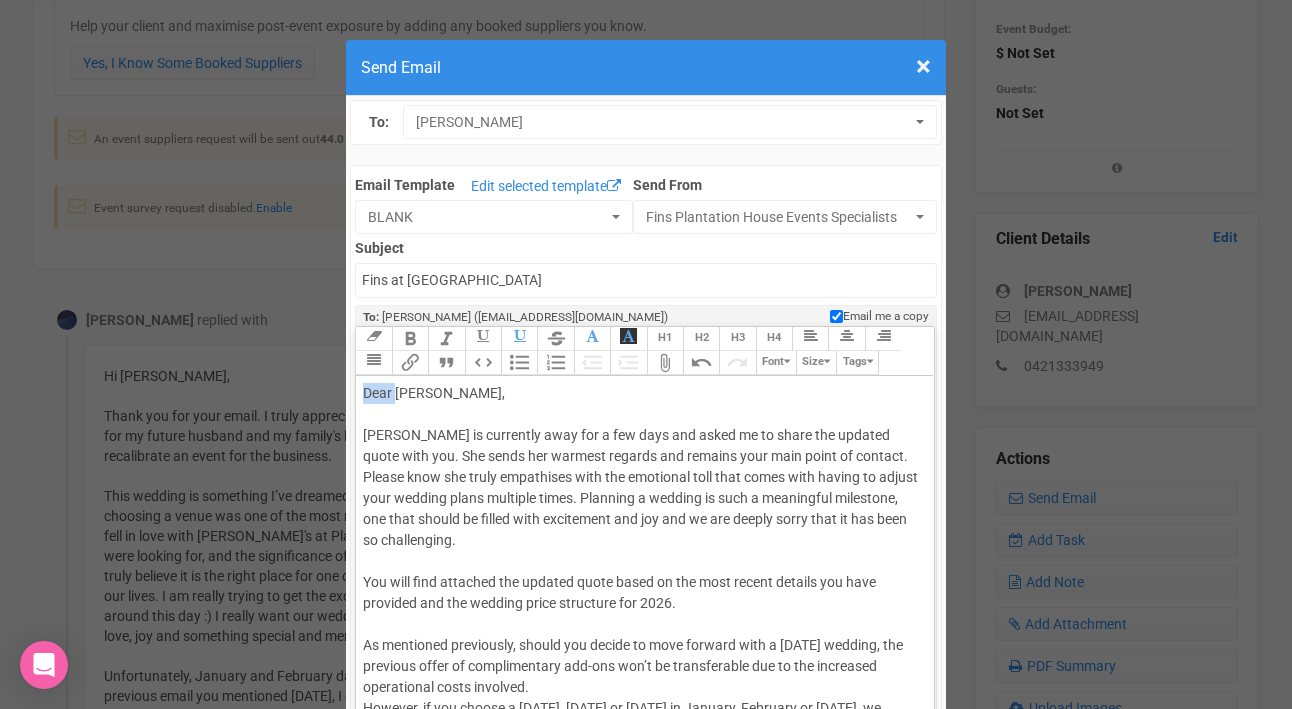 drag, startPoint x: 394, startPoint y: 388, endPoint x: 345, endPoint y: 389, distance: 49.010204 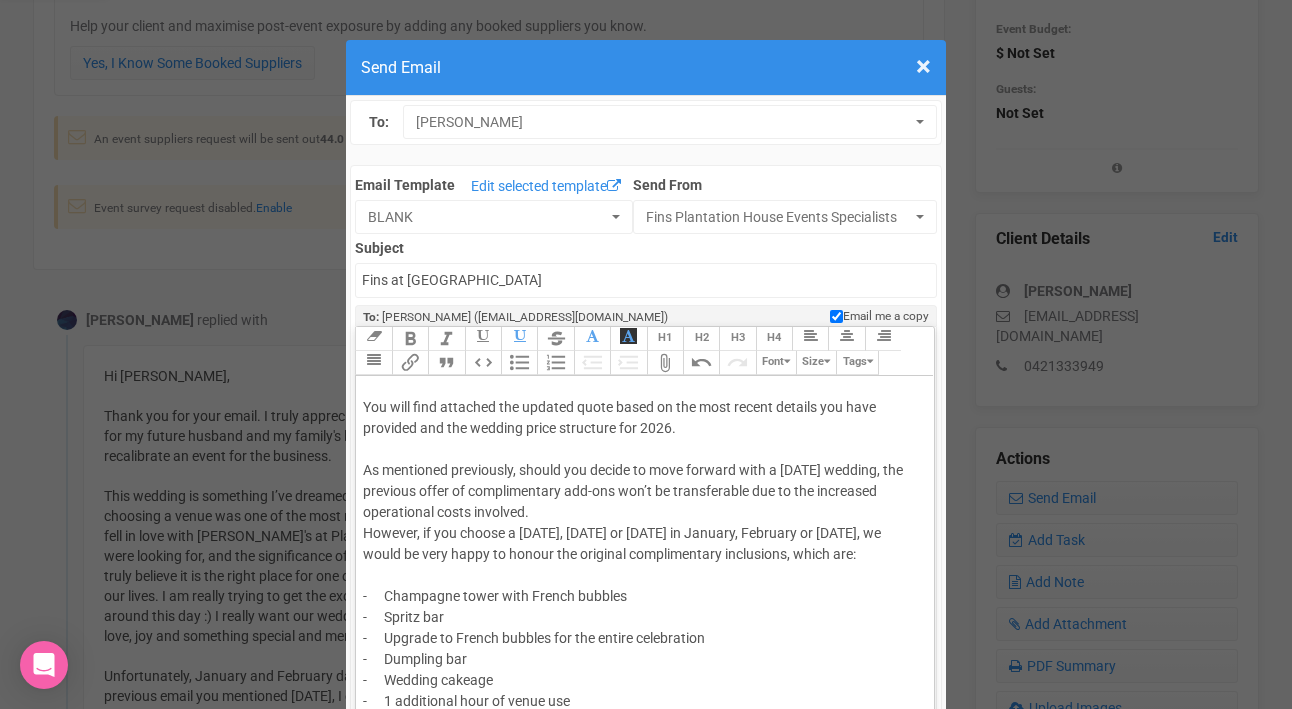 scroll, scrollTop: 173, scrollLeft: 0, axis: vertical 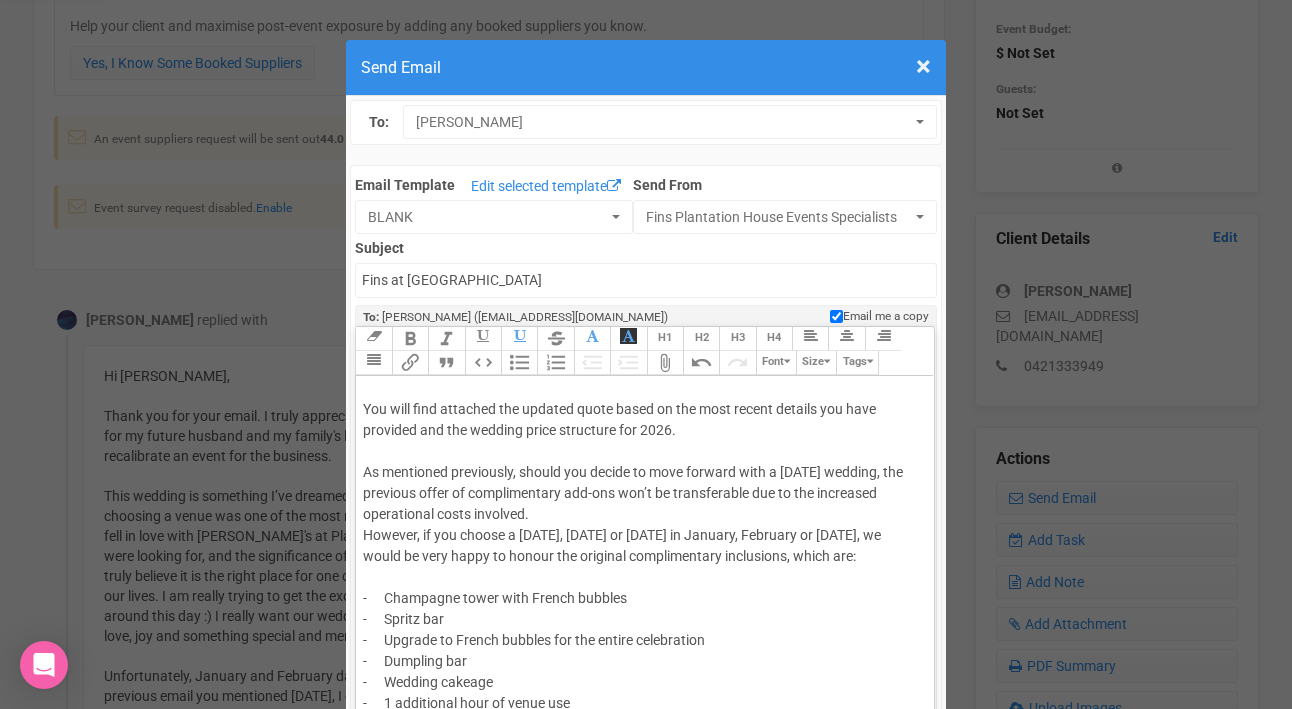 click 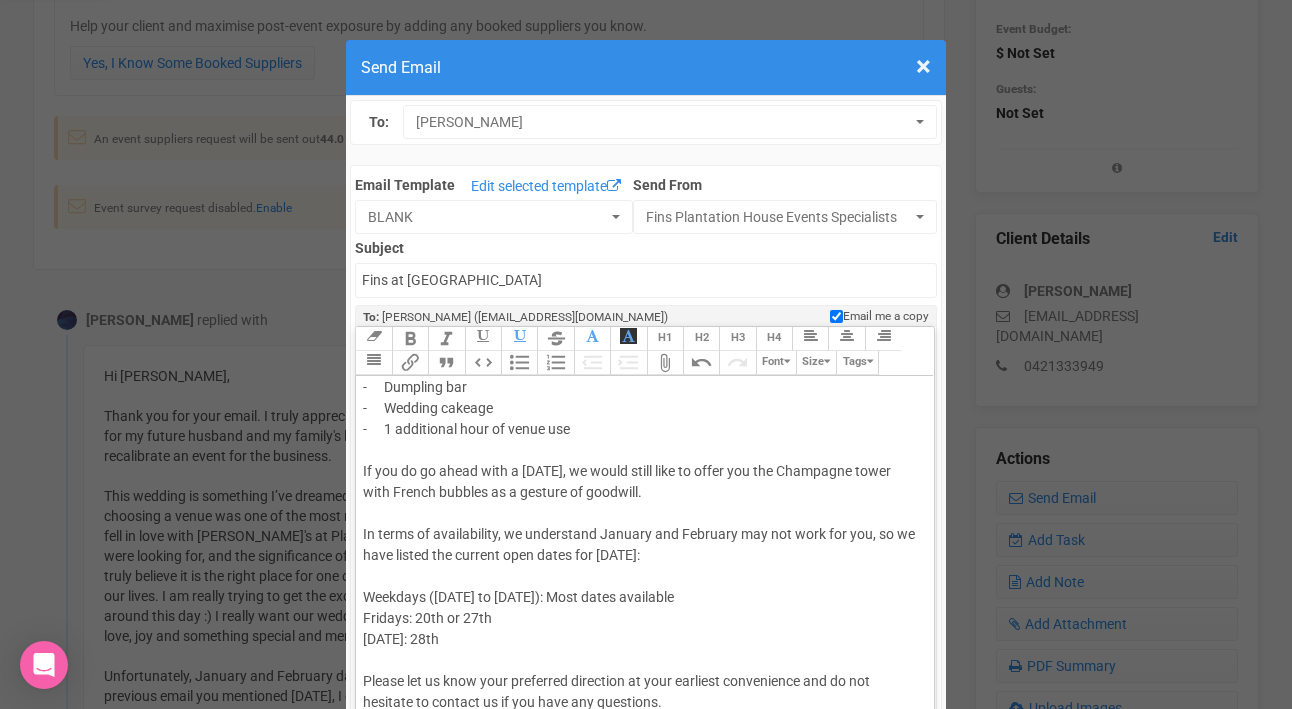 scroll, scrollTop: 520, scrollLeft: 0, axis: vertical 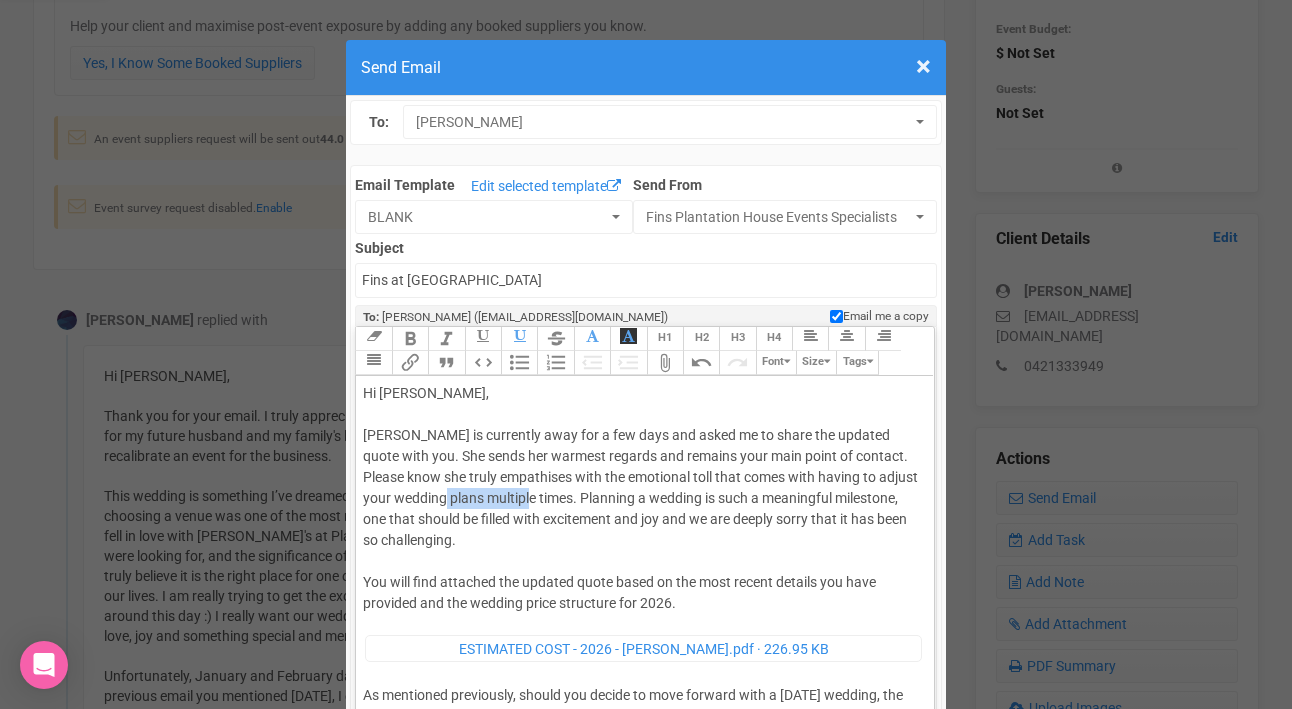 drag, startPoint x: 546, startPoint y: 498, endPoint x: 457, endPoint y: 501, distance: 89.050545 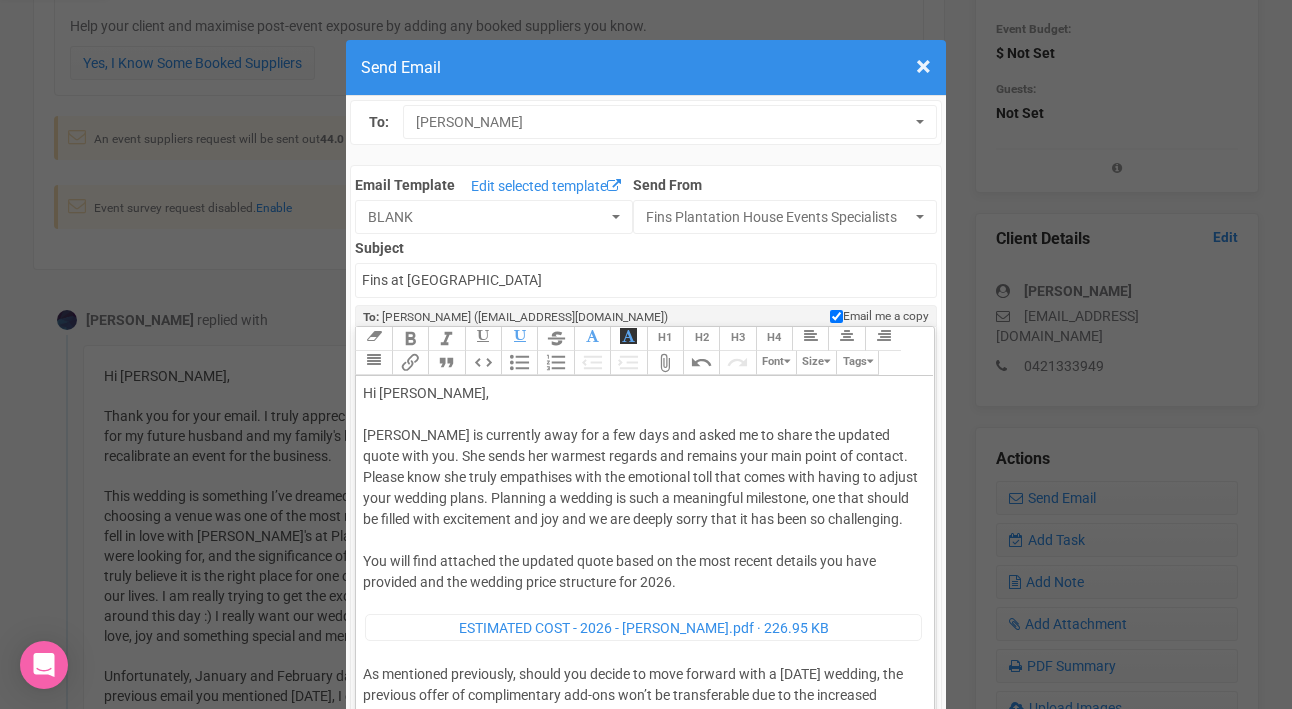 click on "Morgan is currently away for a few days and asked me to share the updated quote with you. She sends her warmest regards and remains your main point of contact. Please know she truly empathises with the emotional toll that comes with having to adjust your wedding plans. Planning a wedding is such a meaningful milestone, one that should be filled with excitement and joy and we are deeply sorry that it has been so challenging." 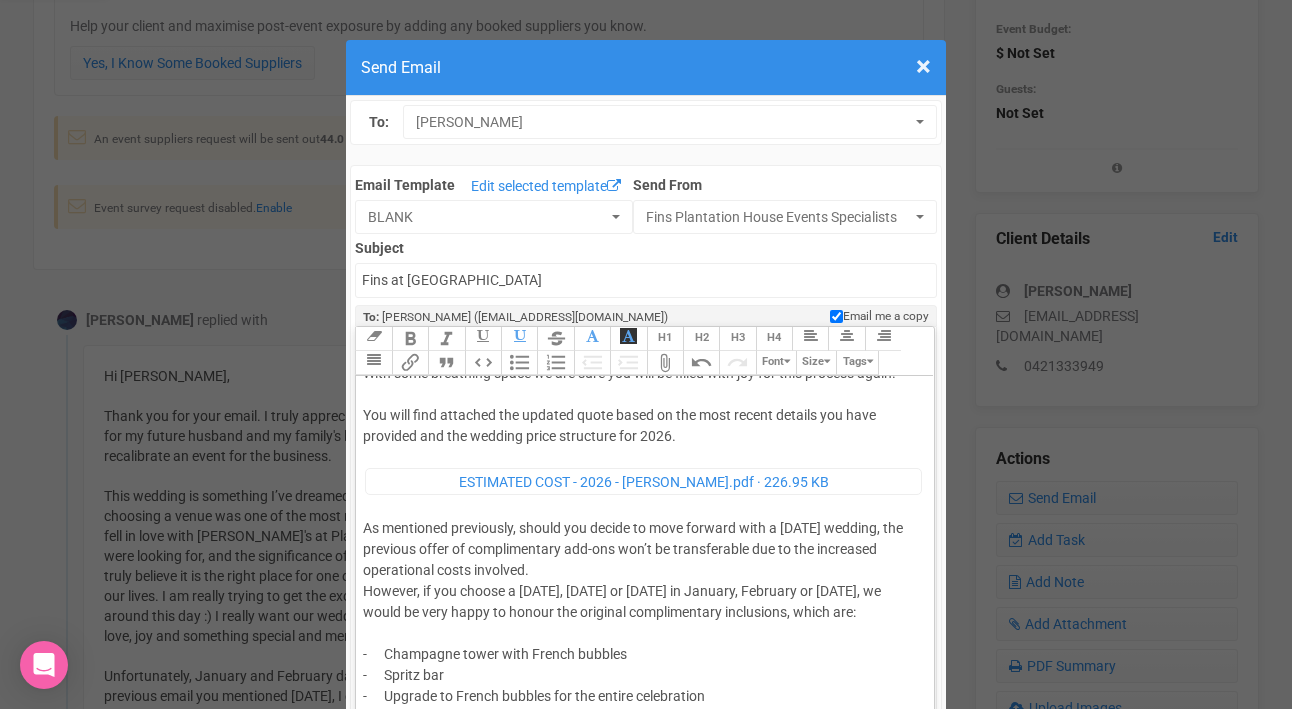 scroll, scrollTop: 171, scrollLeft: 0, axis: vertical 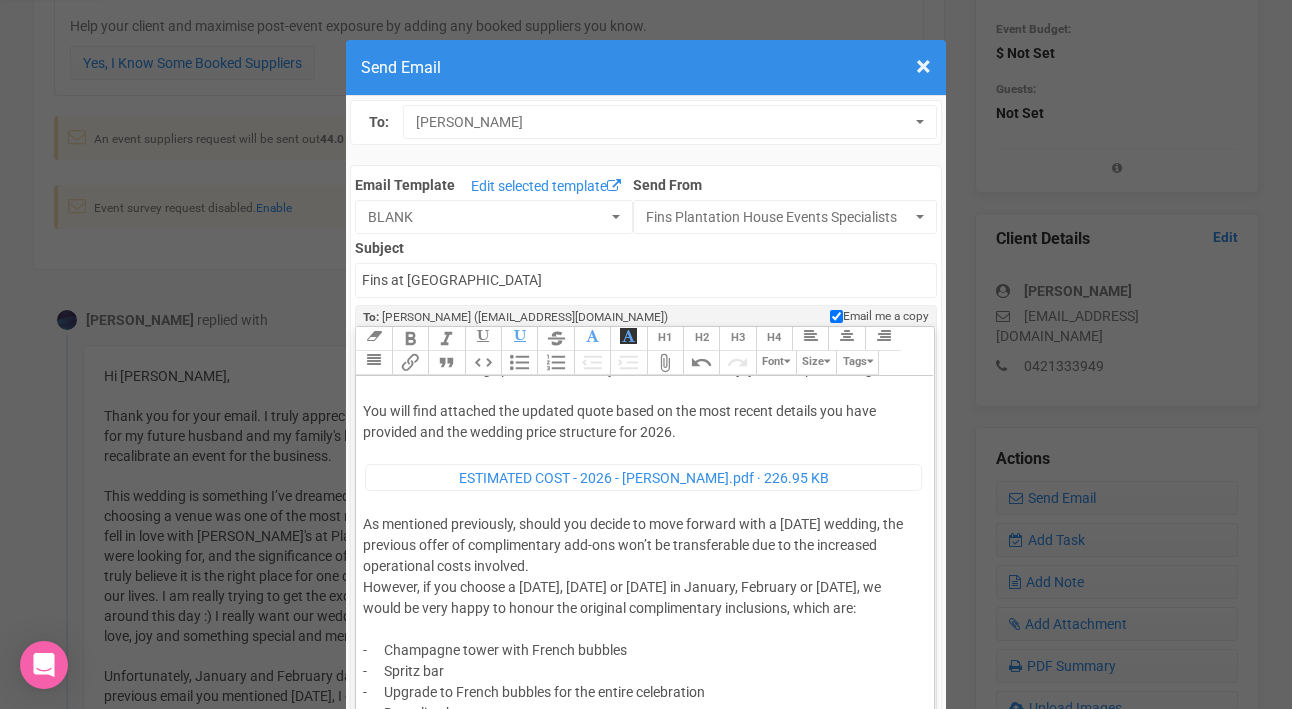 click on "As mentioned previously, should you decide to move forward with a [DATE] wedding, the previous offer of complimentary add-ons won’t be transferable due to the increased operational costs involved." 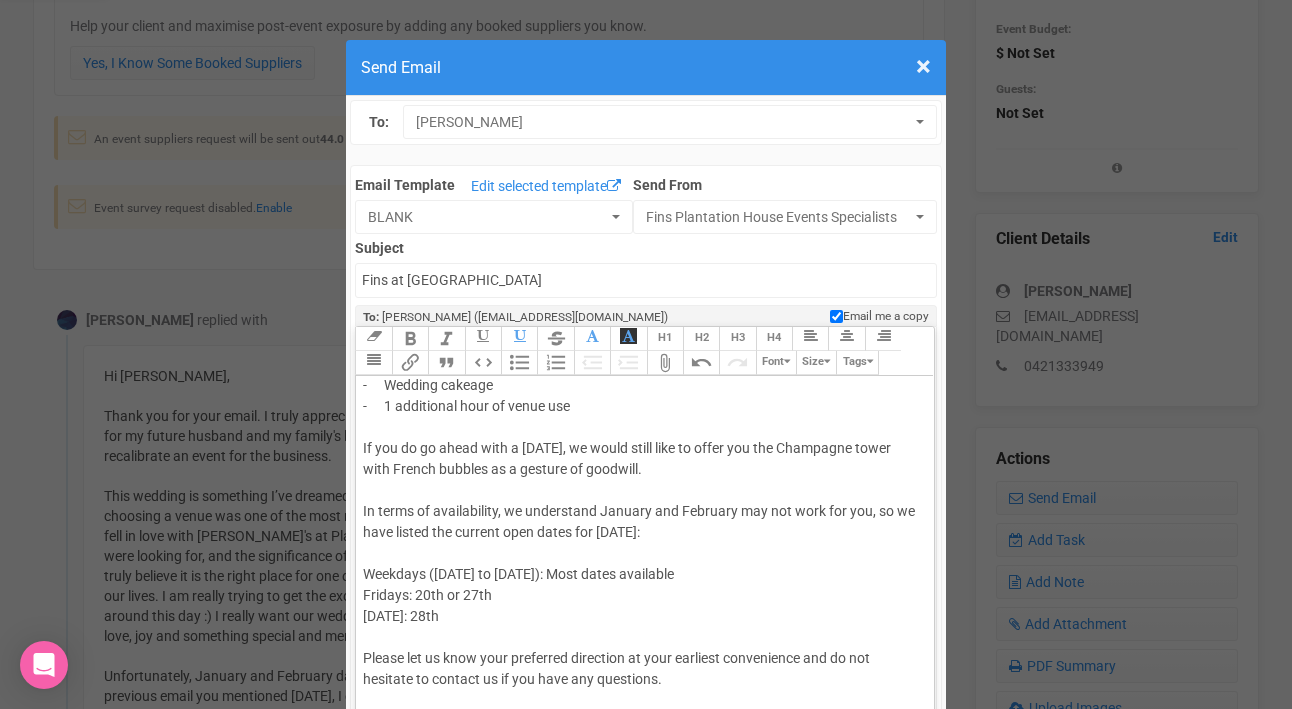 scroll, scrollTop: 541, scrollLeft: 0, axis: vertical 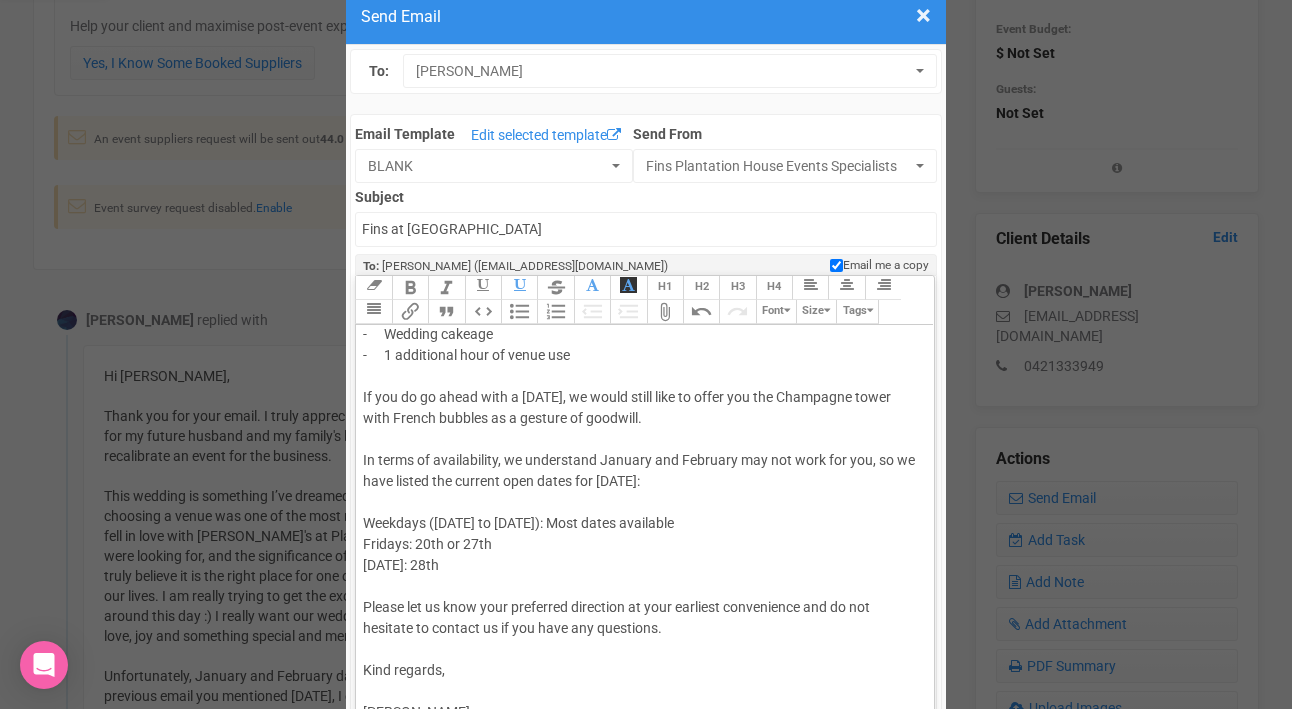 click on "Fridays: 20th or 27th" 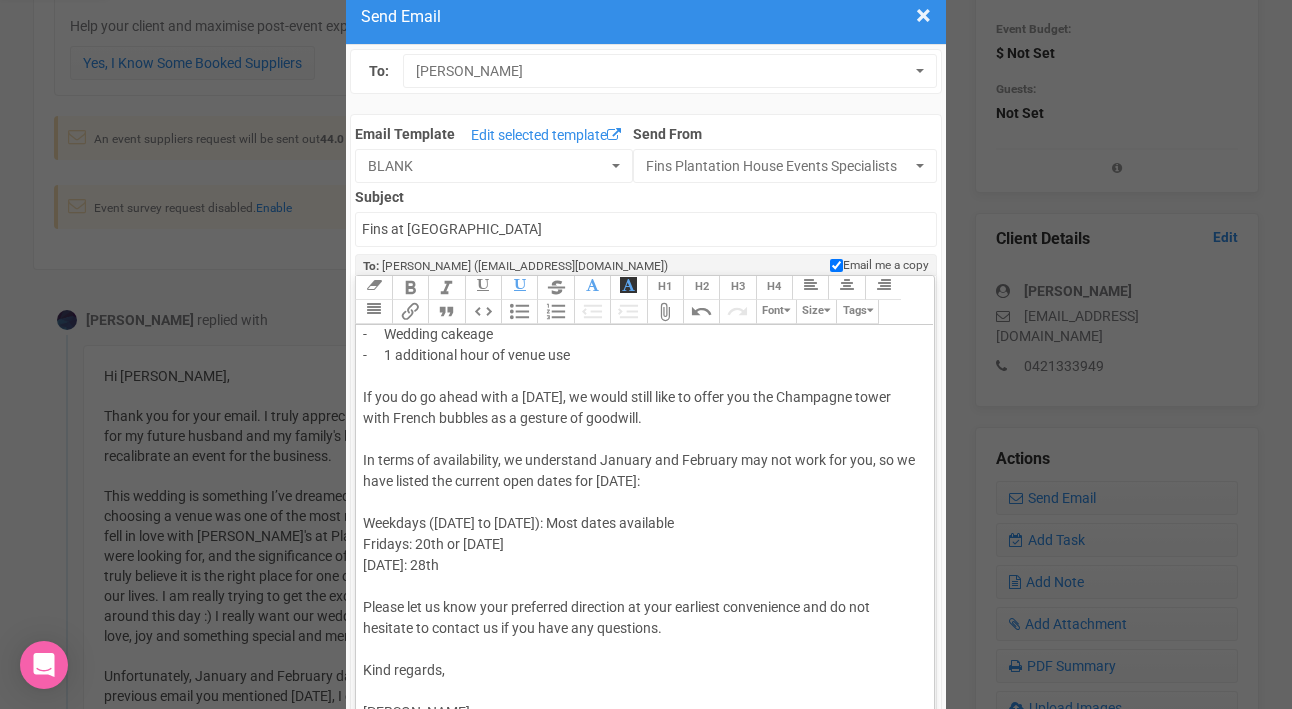 click on "Saturday: 28th" 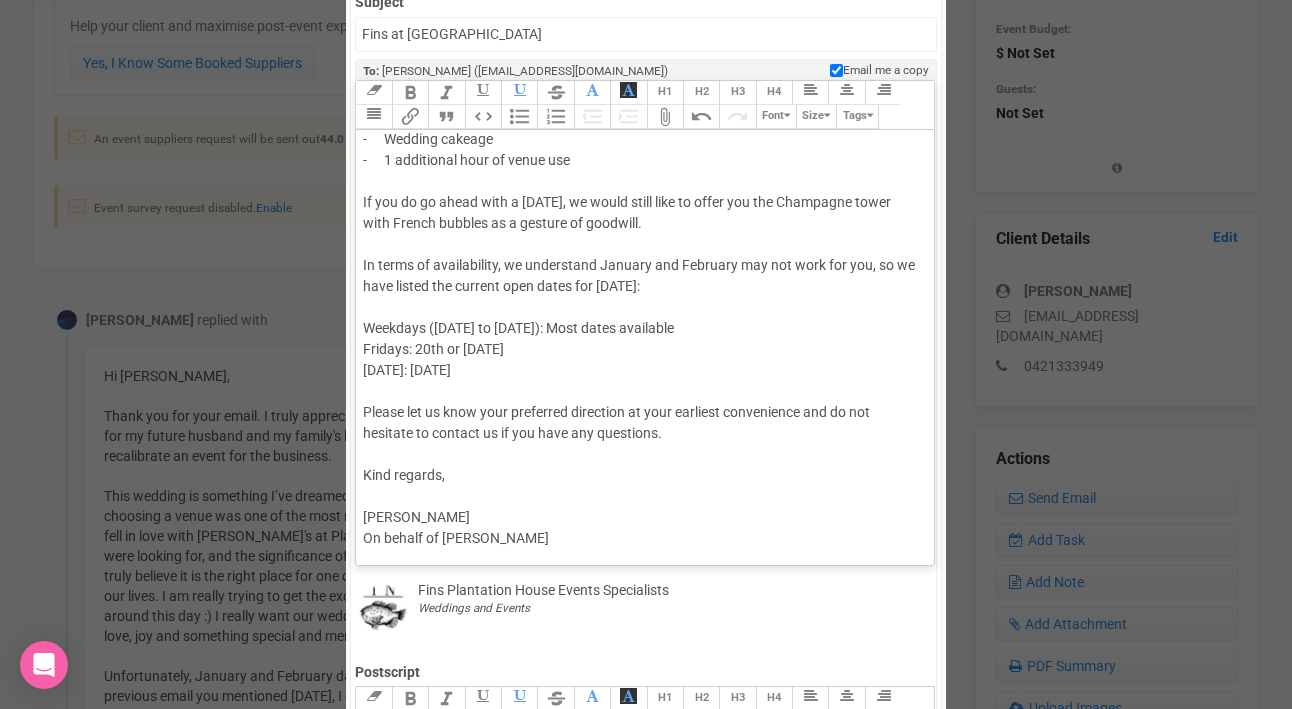 scroll, scrollTop: 248, scrollLeft: 0, axis: vertical 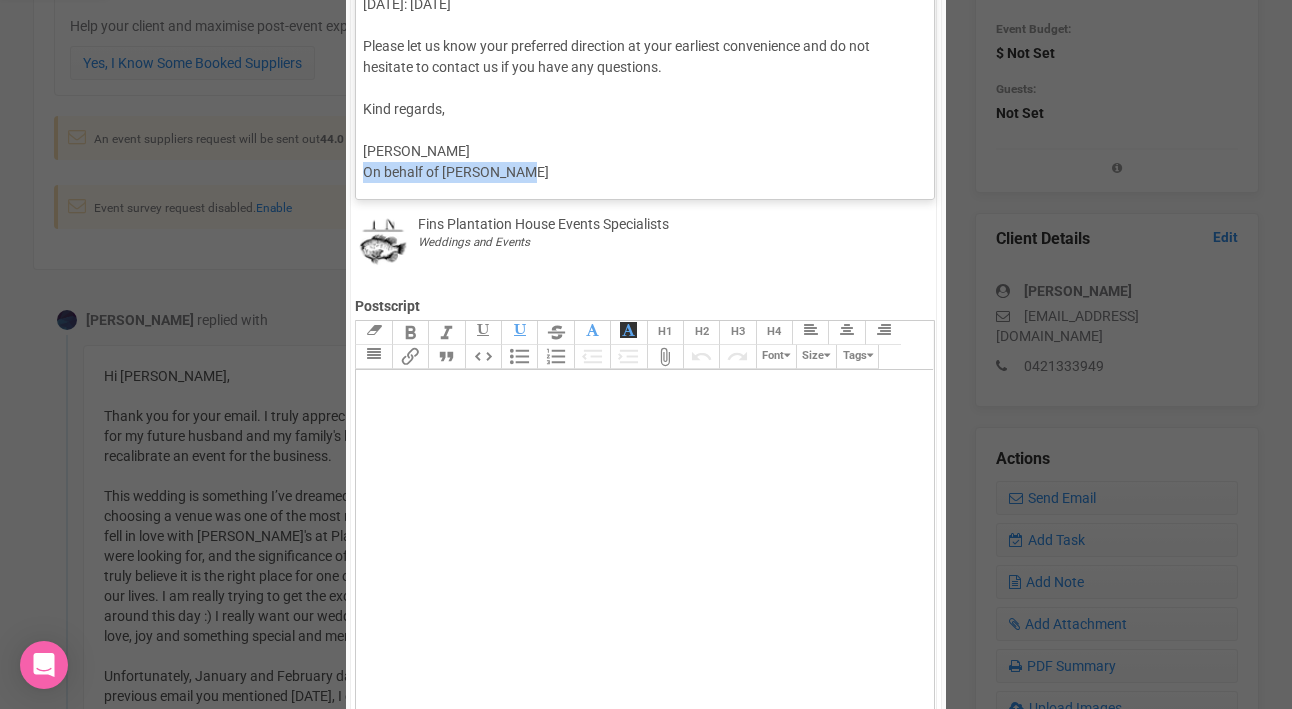 drag, startPoint x: 365, startPoint y: 171, endPoint x: 568, endPoint y: 177, distance: 203.08865 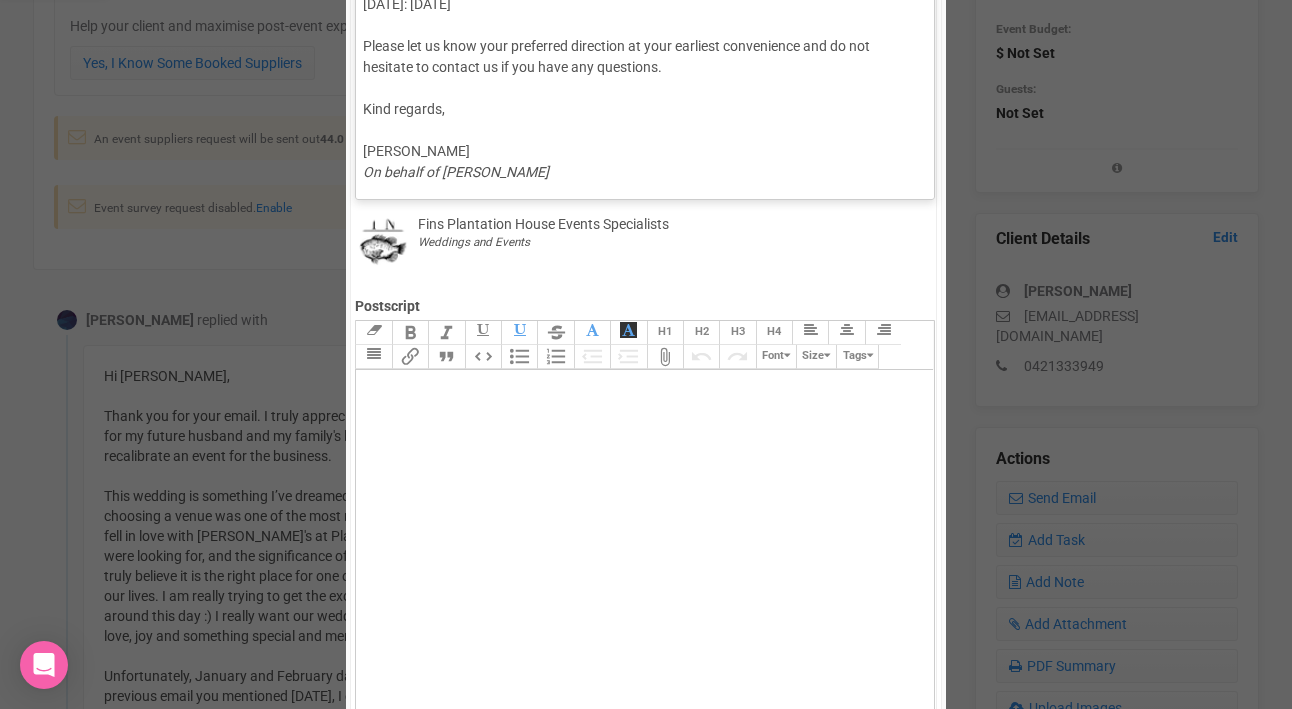 type on "<div>Hi Sarah,</div><div>&nbsp;</div><div>Morgan is currently away for a few days and asked me to share the updated quote with you. She sends her warmest regards and remains your main point of contact. Please know she truly empathises with the emotional toll that comes with having to adjust your wedding plans. Planning a wedding is such a meaningful milestone, one that should be filled with excitement and joy and we are deeply sorry that it has been so challenging. With some breathing space we are sure you will be filled with joy for this process again.</div><div>&nbsp;</div><div>You will find attached the updated quote based on the most recent details you have provided and the wedding price structure for 2026.</div><div>&nbsp;</div><div>As mentioned previously, should you decide to move forward with a Sunday wedding, the previous offer of complimentary add-ons won’t be transferable due to the increased operational costs involved.<br><br></div><div>However, if you choose a Thursday, Friday or Saturday in J..." 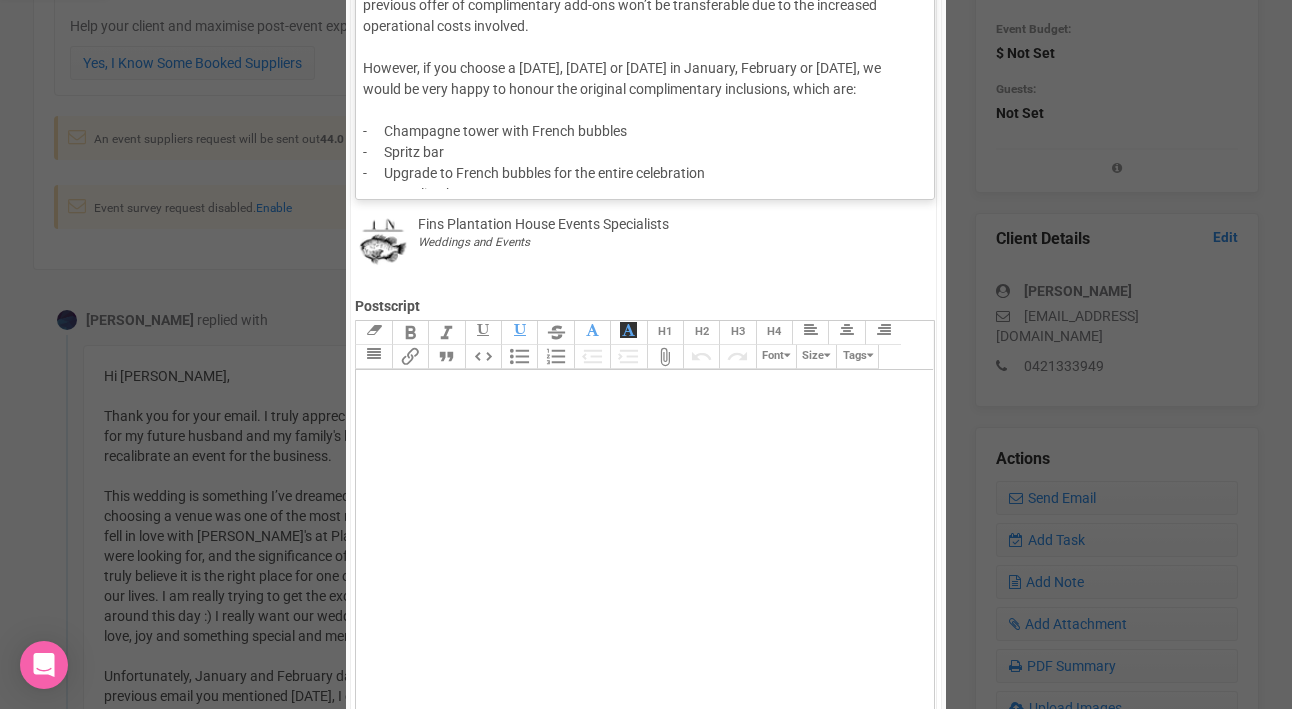 scroll, scrollTop: 0, scrollLeft: 0, axis: both 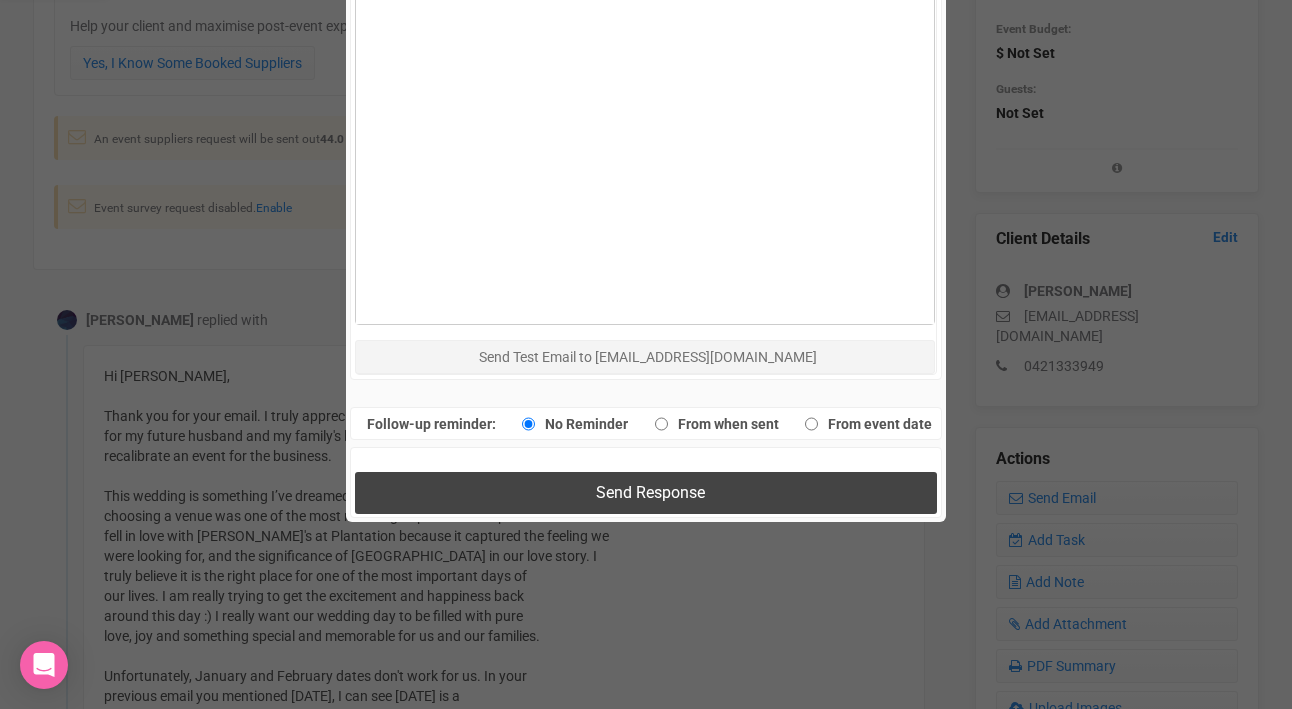 click on "Send Response" at bounding box center (650, 492) 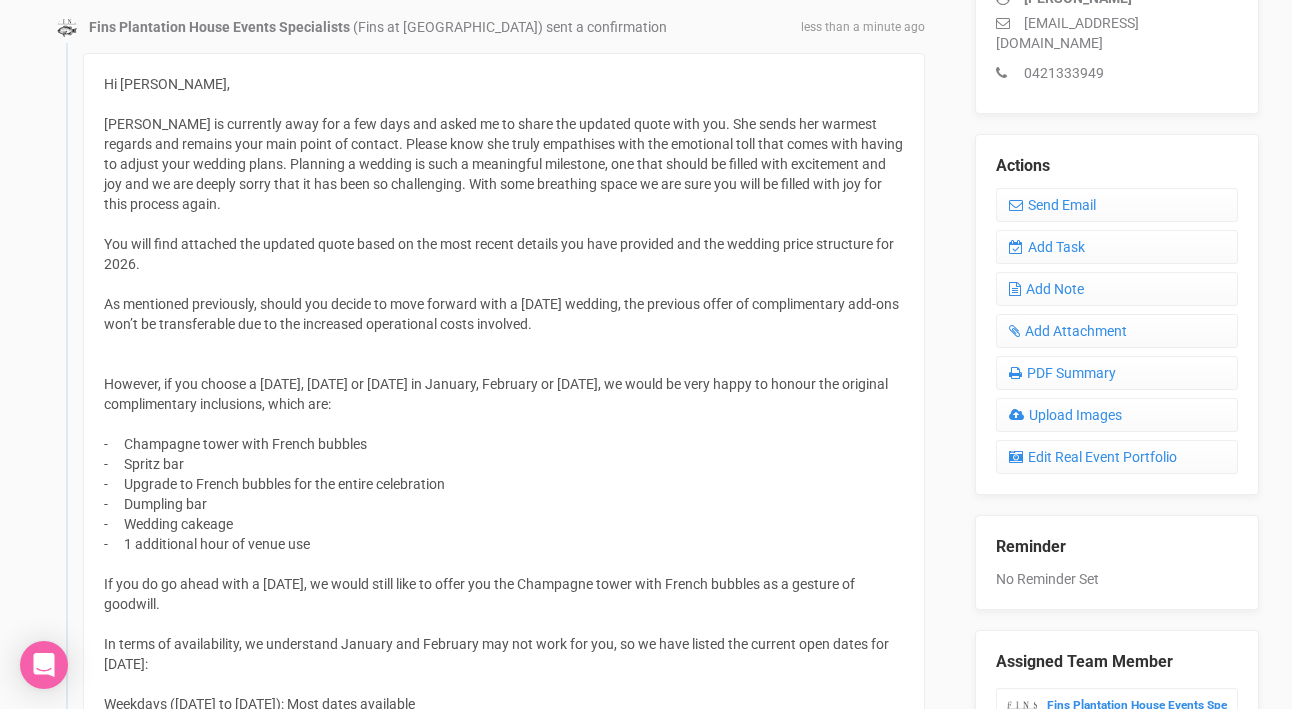scroll, scrollTop: 636, scrollLeft: 0, axis: vertical 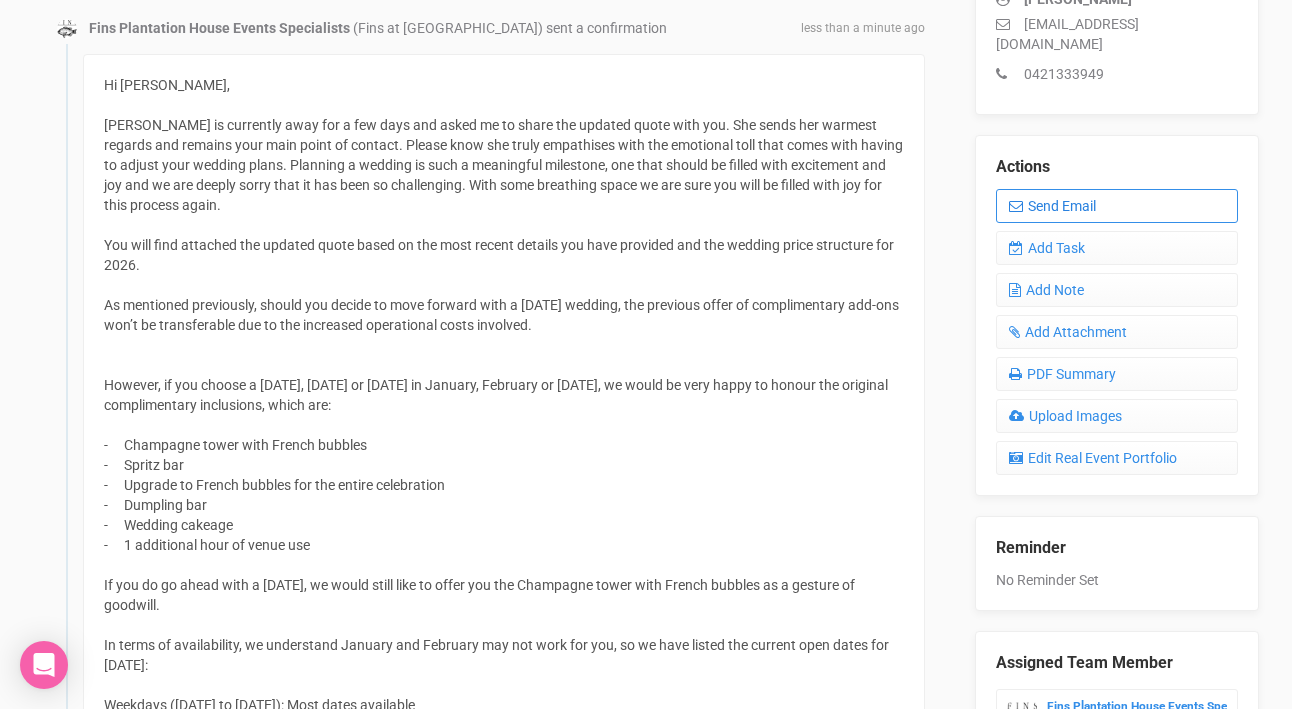 click at bounding box center (1016, 206) 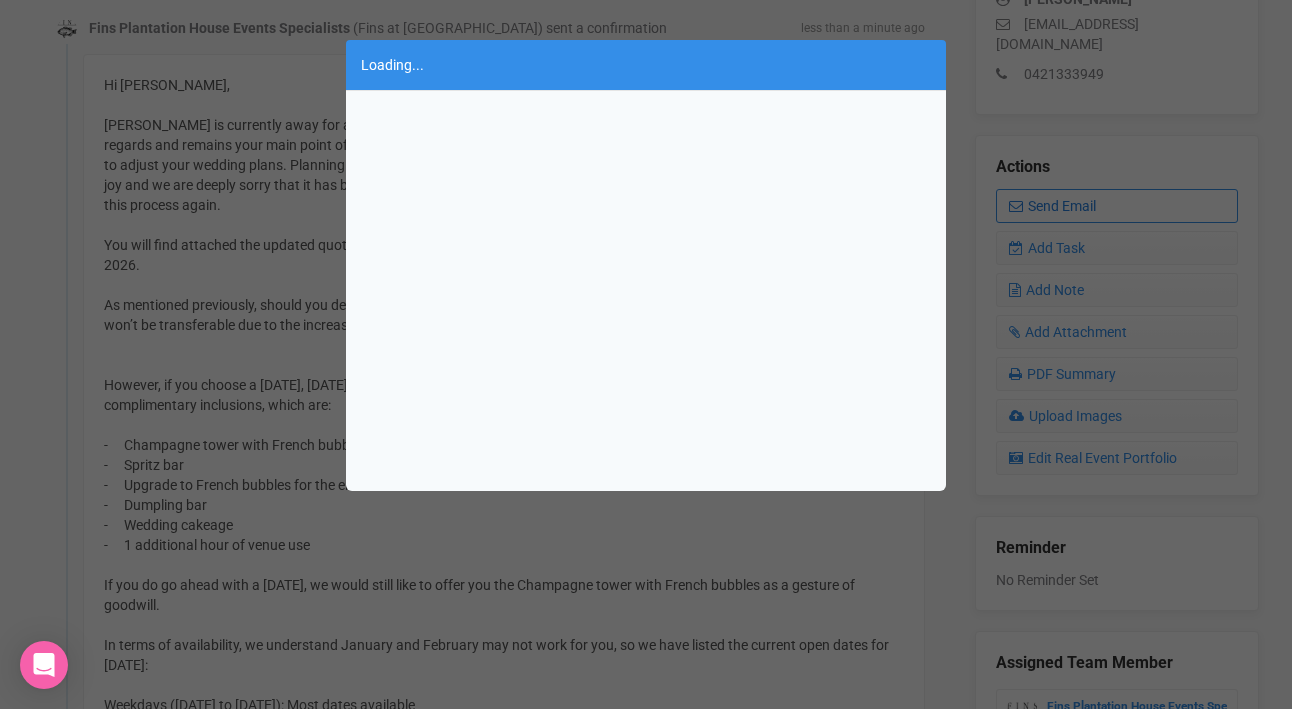 scroll, scrollTop: 0, scrollLeft: 0, axis: both 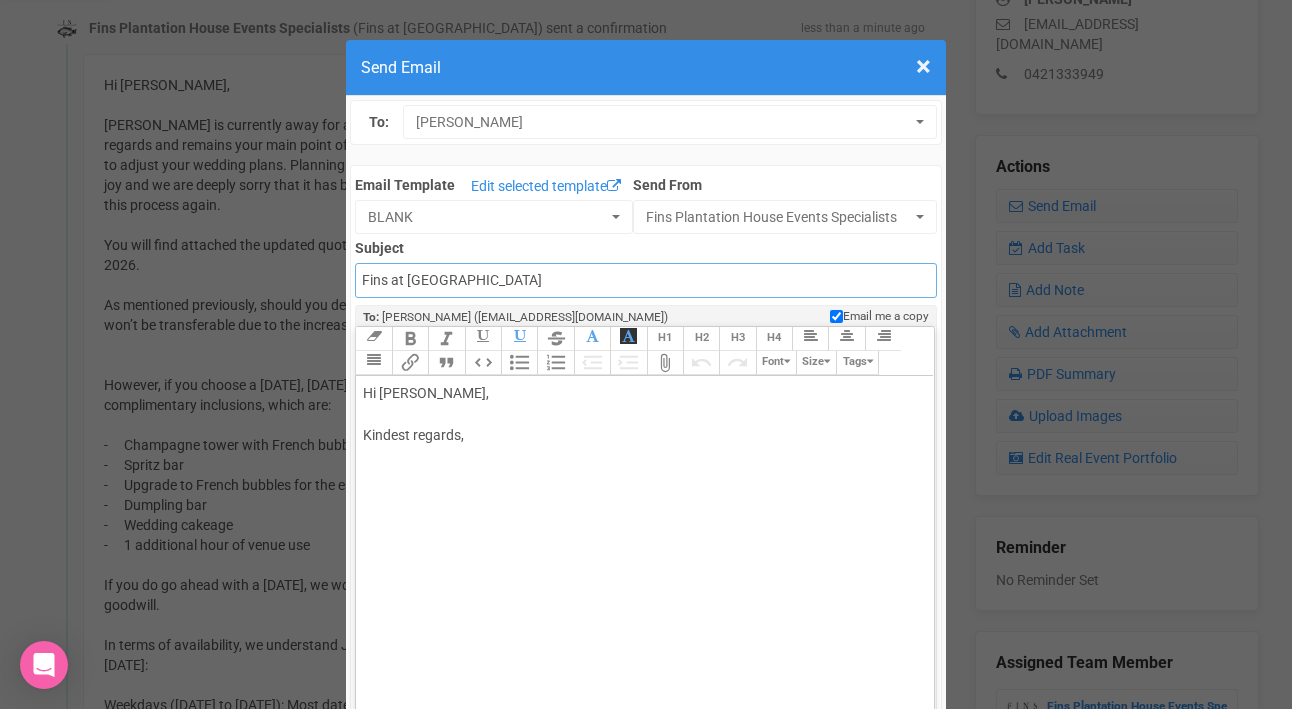 click on "Fins at [GEOGRAPHIC_DATA]" at bounding box center (645, 280) 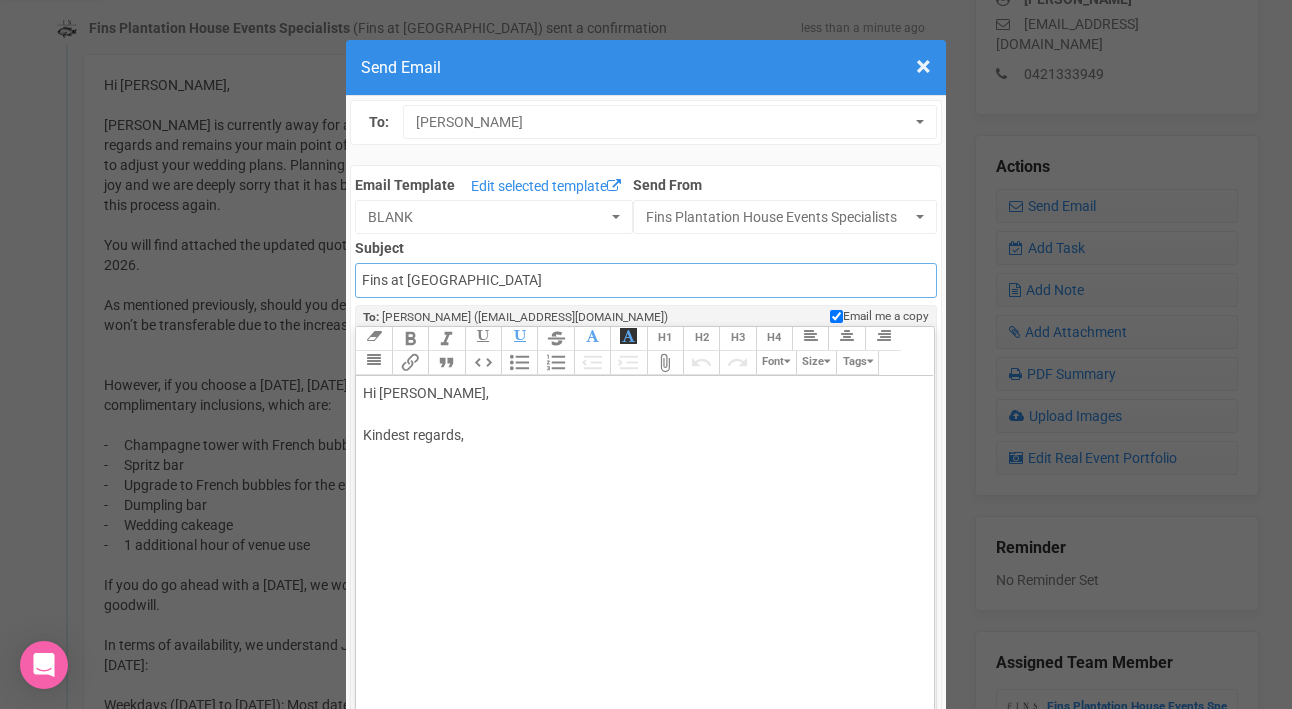 click on "Fins at [GEOGRAPHIC_DATA]" at bounding box center (645, 280) 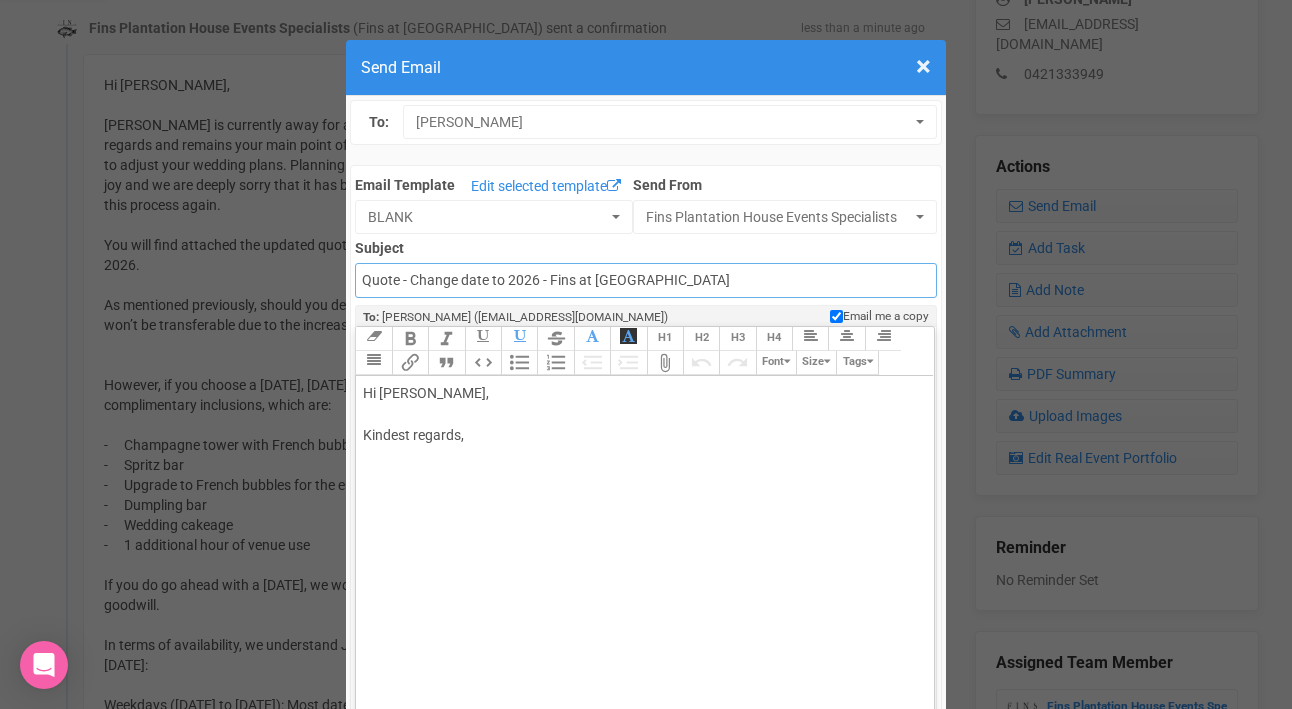 click on "Quote - Change date to 2026 - Fins at plantation house" at bounding box center [645, 280] 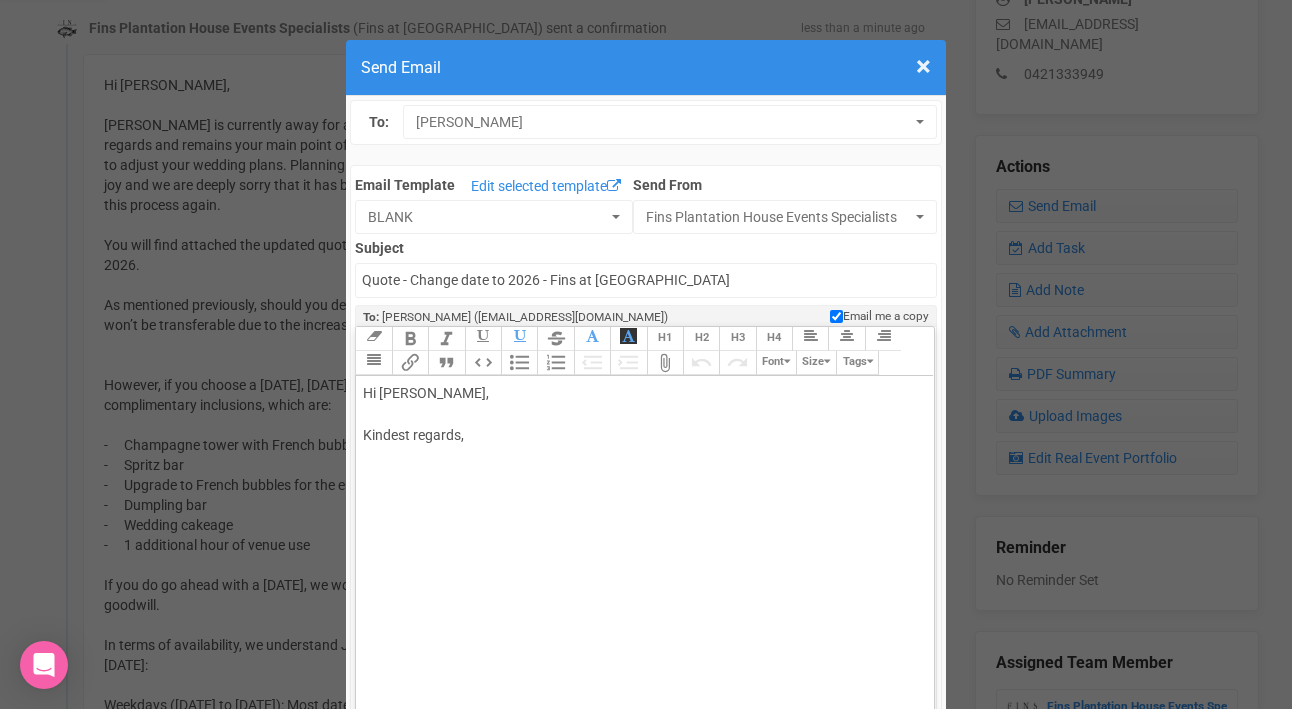click on "Hi [PERSON_NAME], Kindest regards," 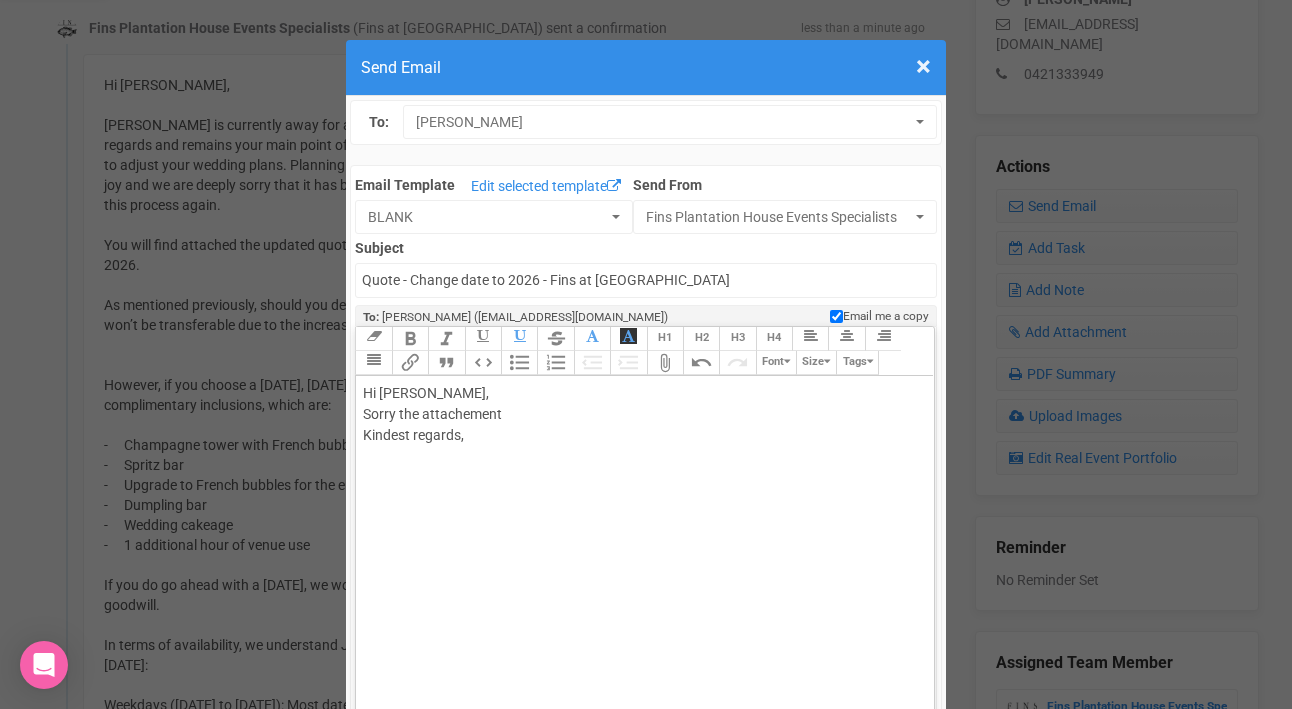 click on "Hi Sarah McRoberts, Sorry the attachement  Kindest regards," 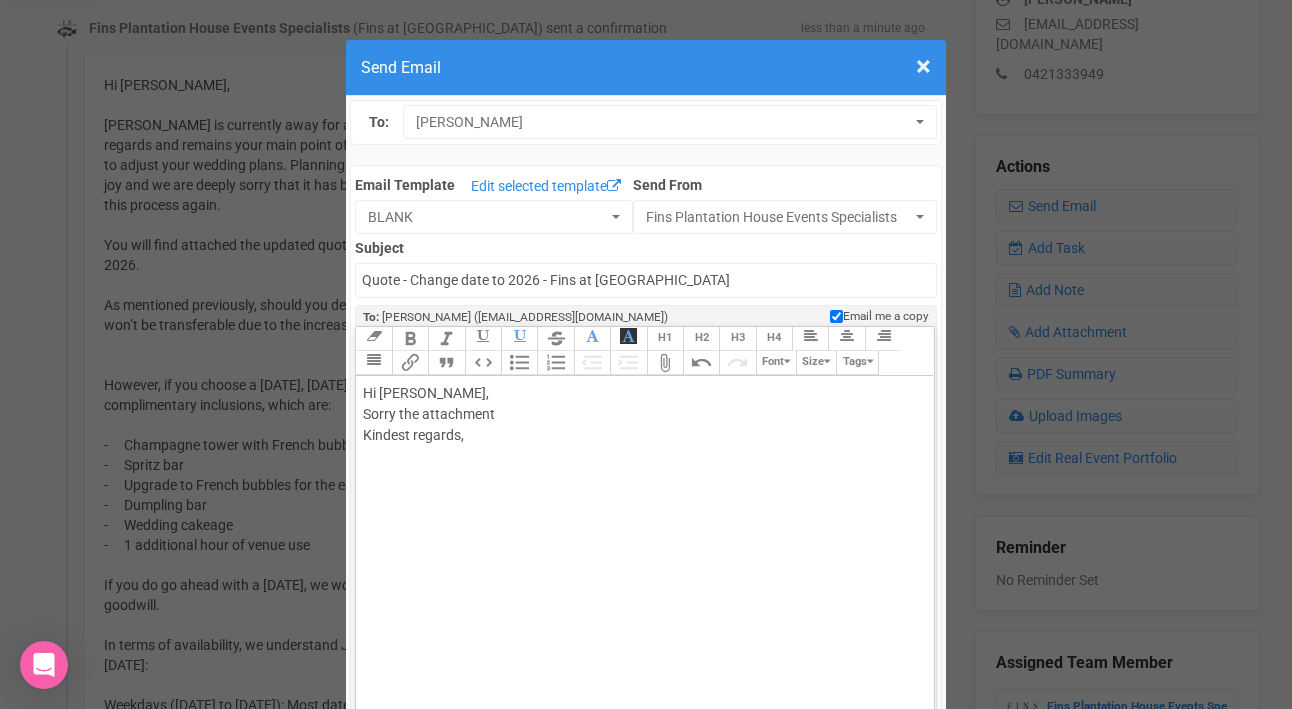 click on "Hi Sarah McRoberts, Sorry the attachment  Kindest regards," 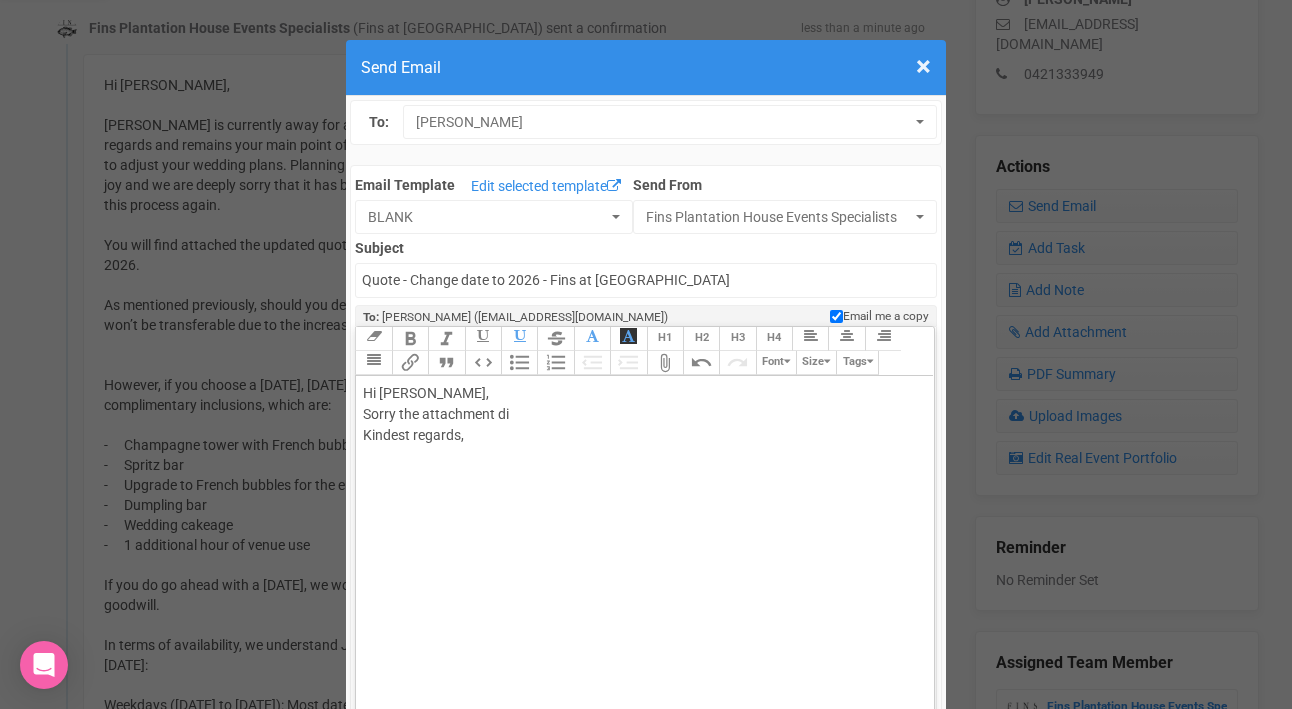 type on "<div>Hi Sarah McRoberts,<br>Sorry the attachment did<br>Kindest regards,<br><br><br></div>" 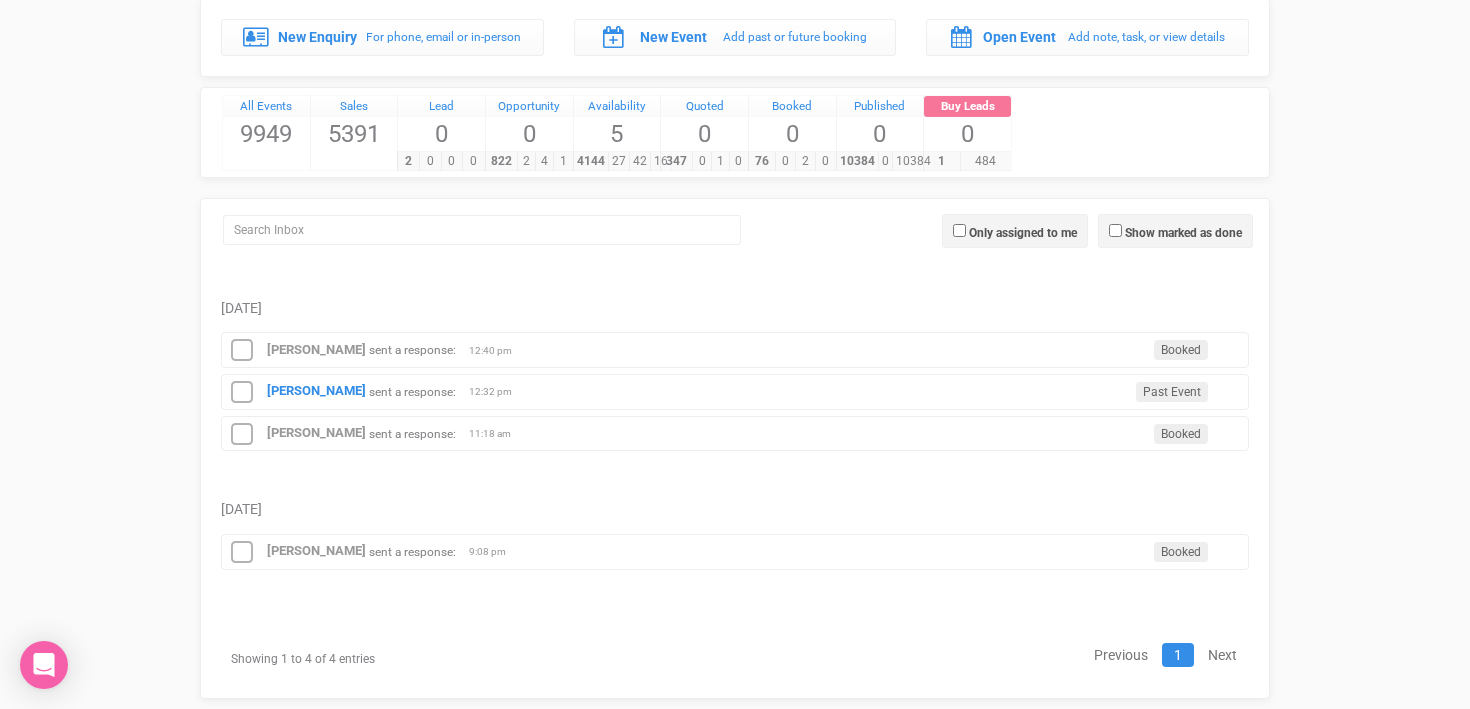 scroll, scrollTop: 150, scrollLeft: 0, axis: vertical 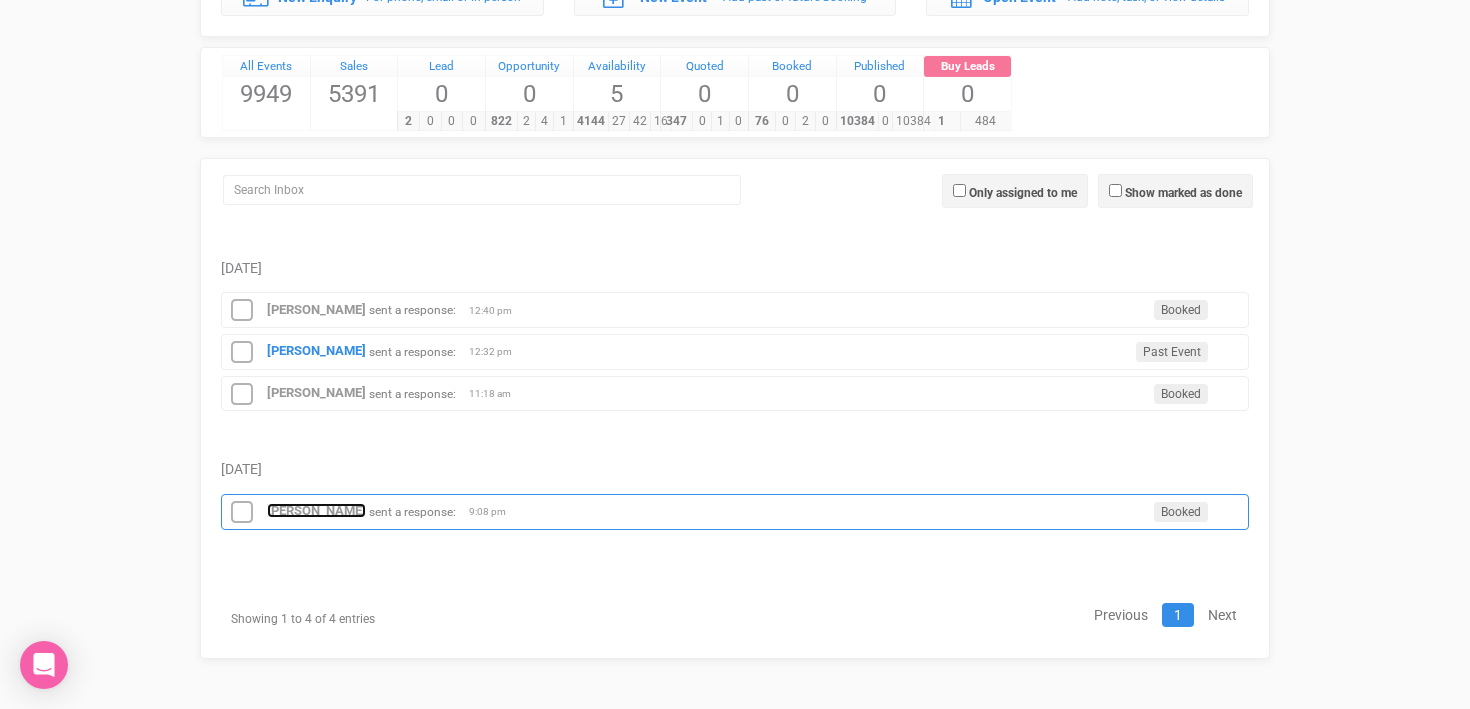 click on "[PERSON_NAME]" at bounding box center [316, 510] 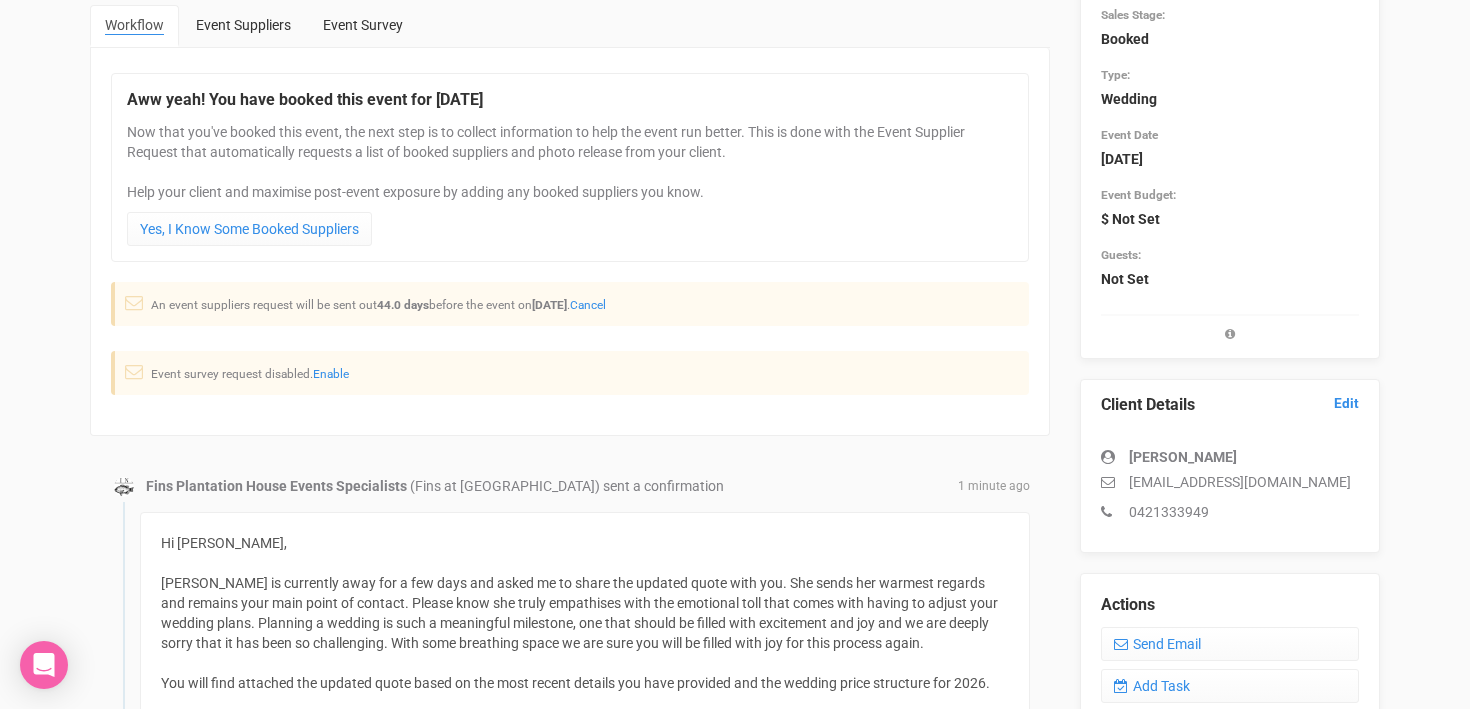 scroll, scrollTop: 269, scrollLeft: 0, axis: vertical 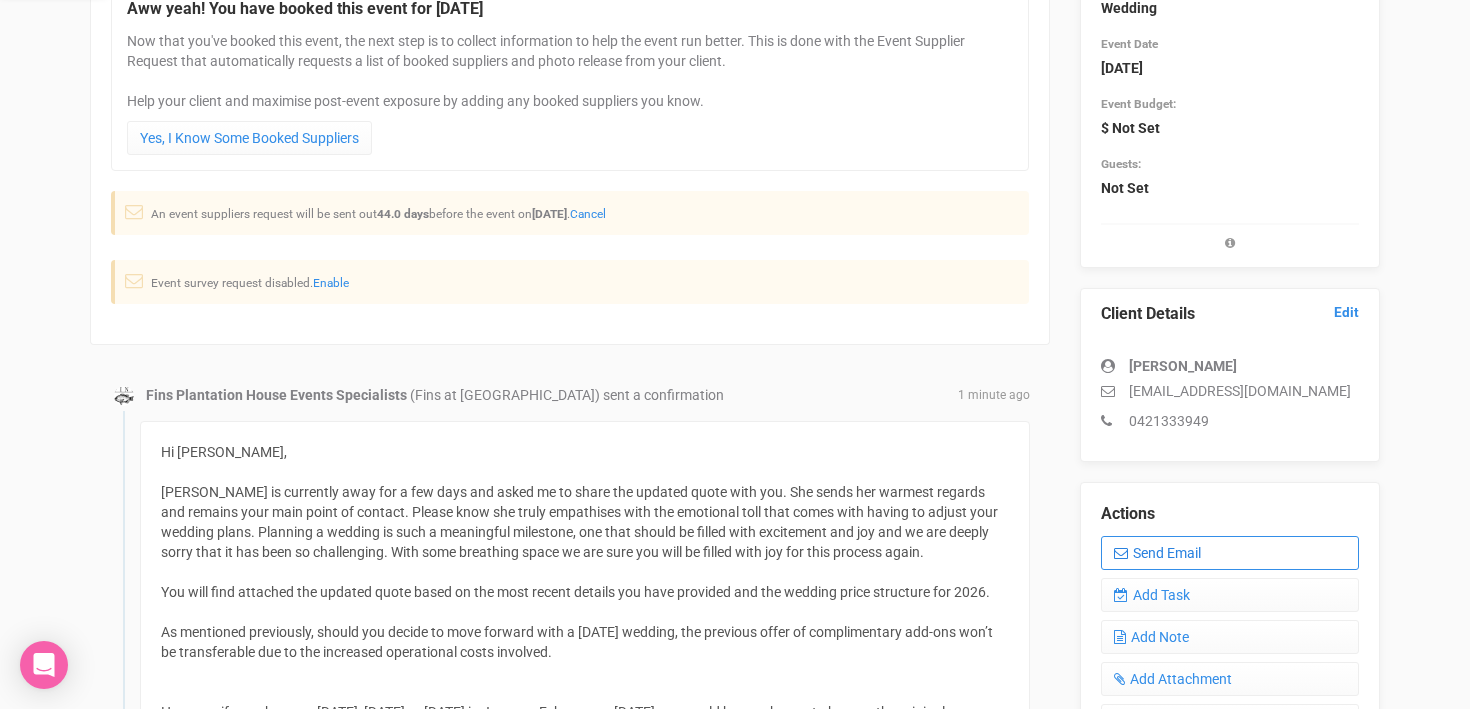 click on "Send Email" at bounding box center (1230, 553) 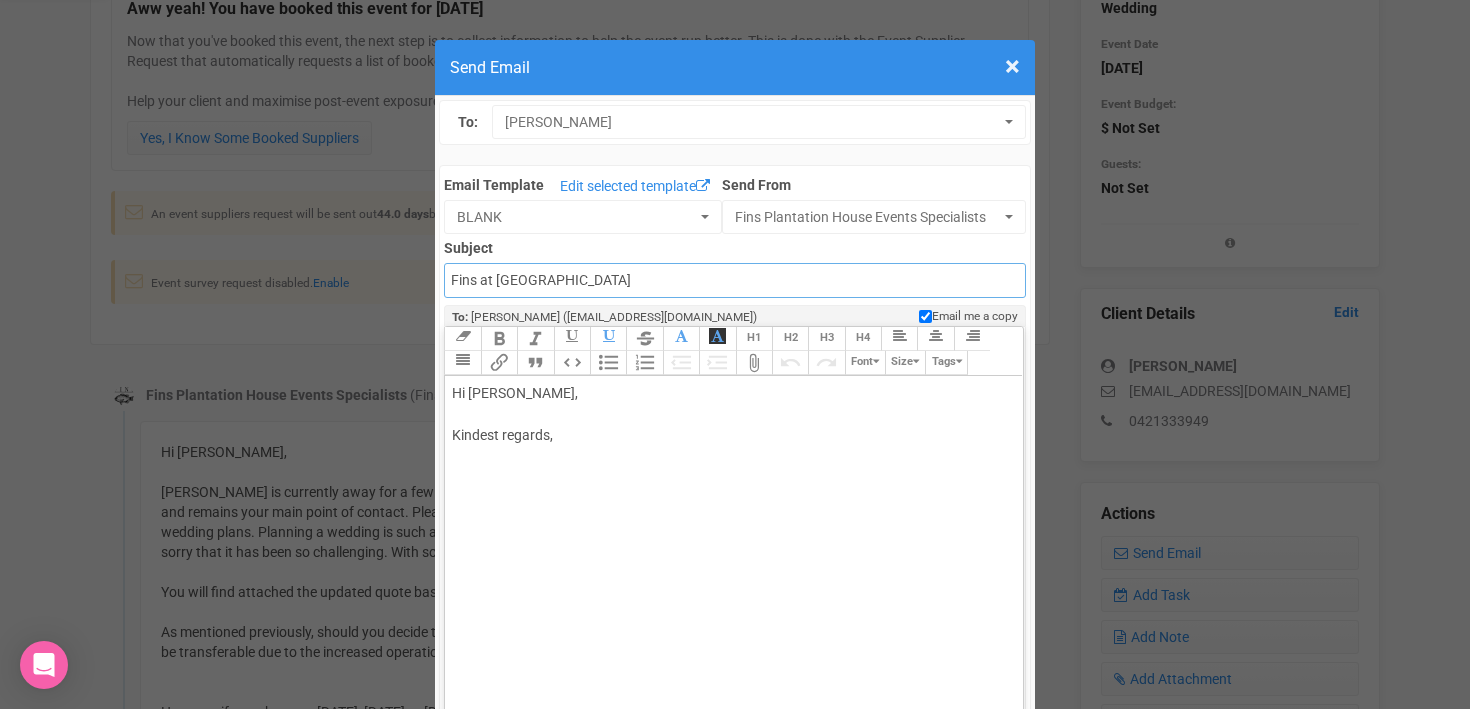 click on "Fins at [GEOGRAPHIC_DATA]" at bounding box center (734, 280) 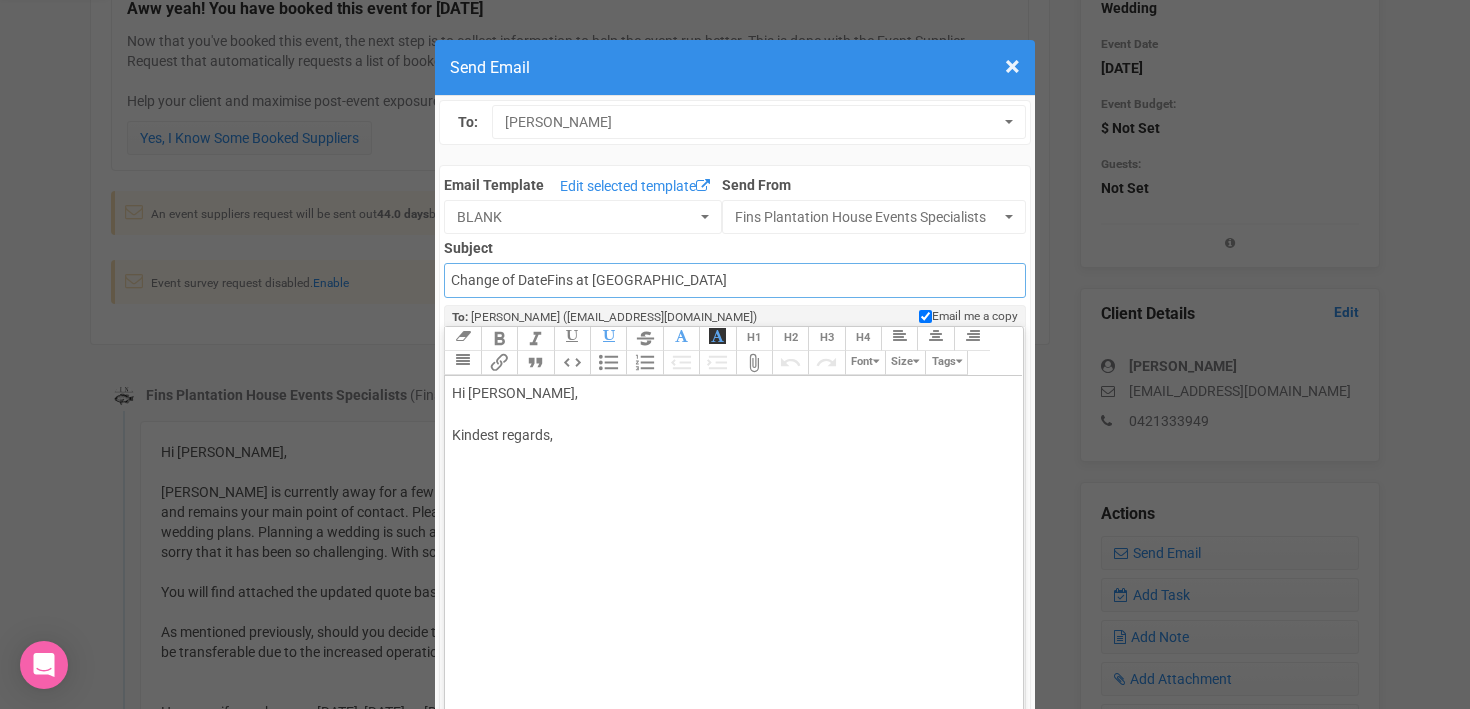 click on "Change of DateFins at [GEOGRAPHIC_DATA]" at bounding box center [734, 280] 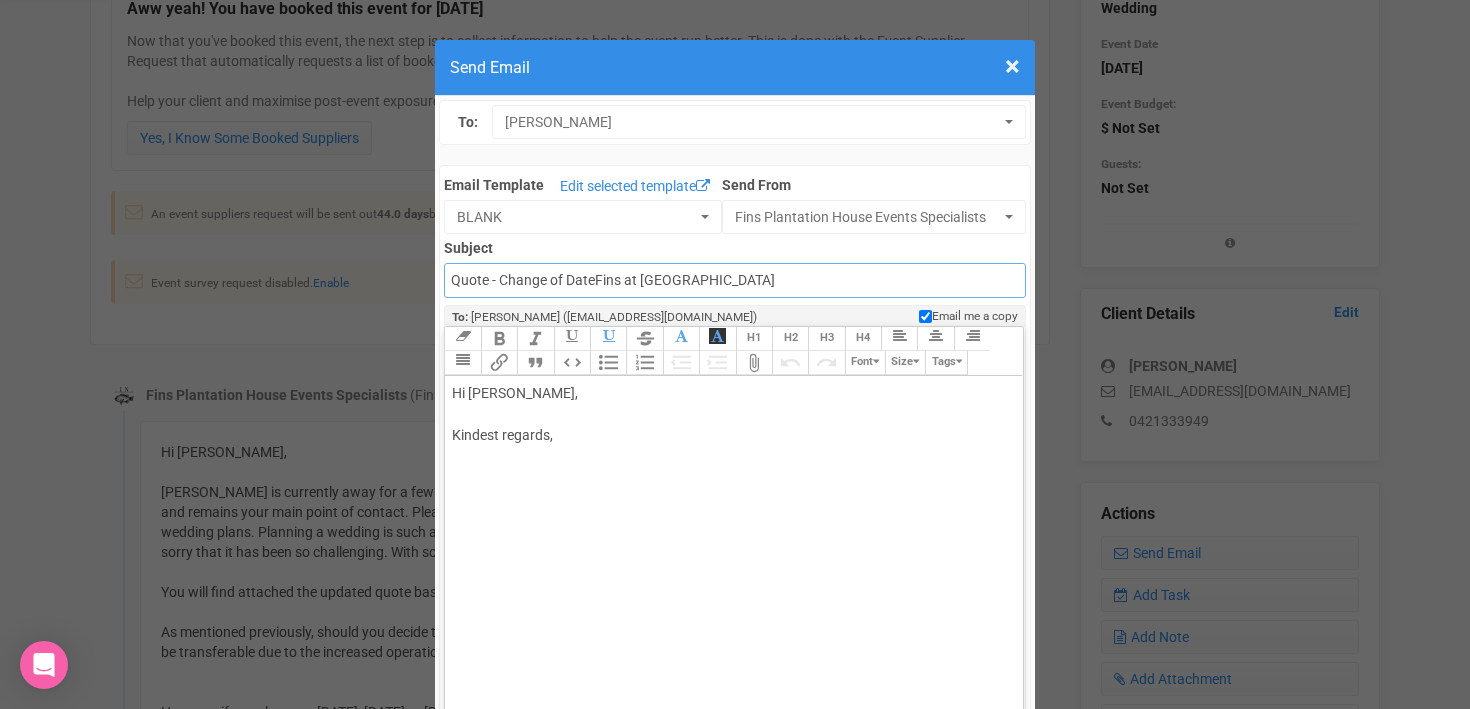 click on "Quote - Change of DateFins at [GEOGRAPHIC_DATA]" at bounding box center [734, 280] 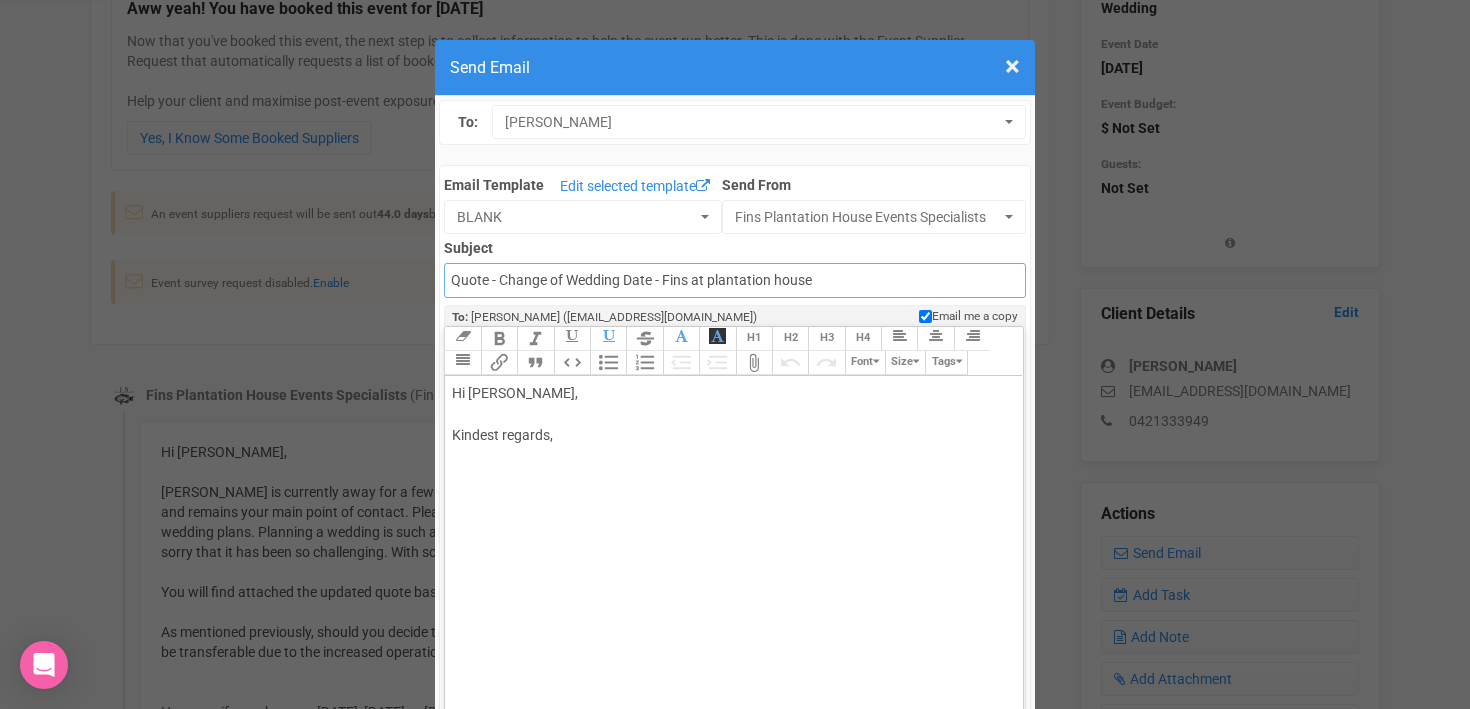 click on "Quote - Change of Wedding Date - Fins at plantation house" at bounding box center (734, 280) 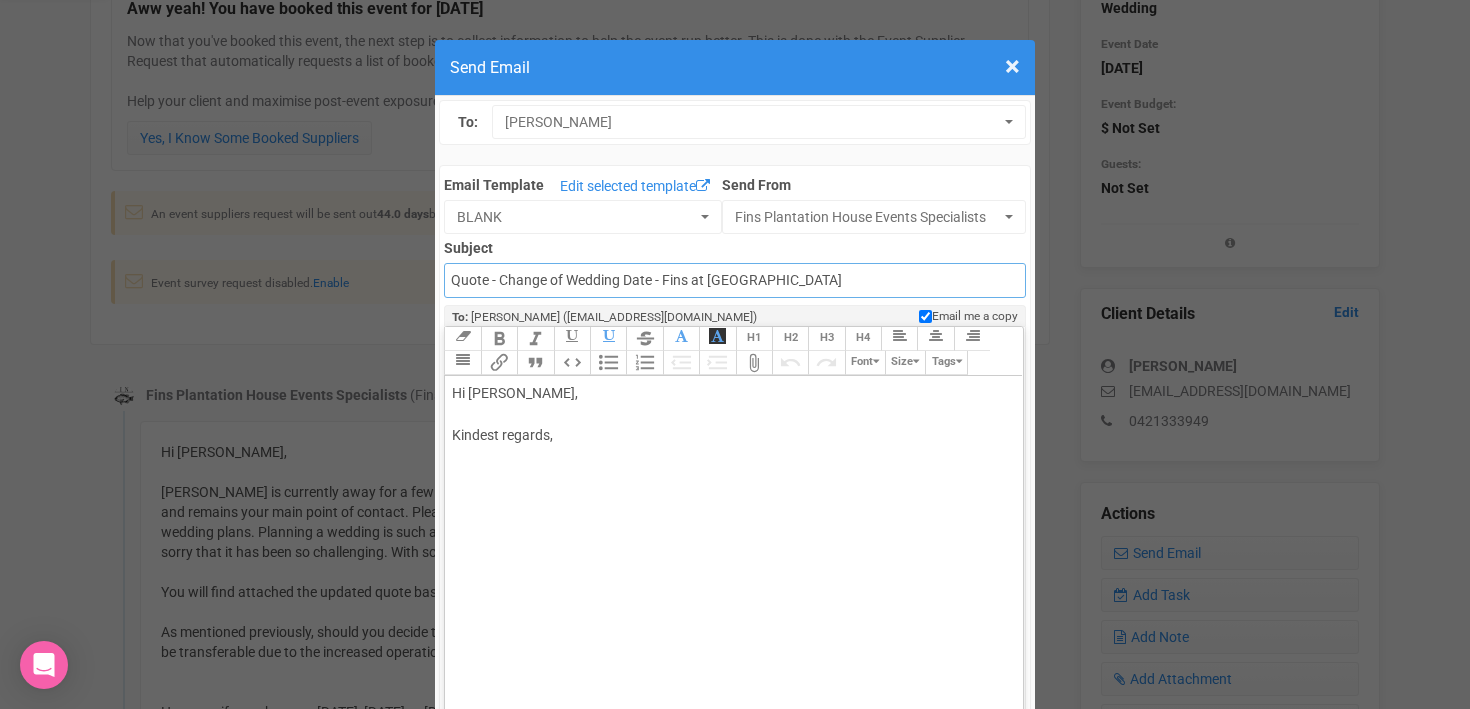 click on "Quote - Change of Wedding Date - Fins at [GEOGRAPHIC_DATA]" at bounding box center [734, 280] 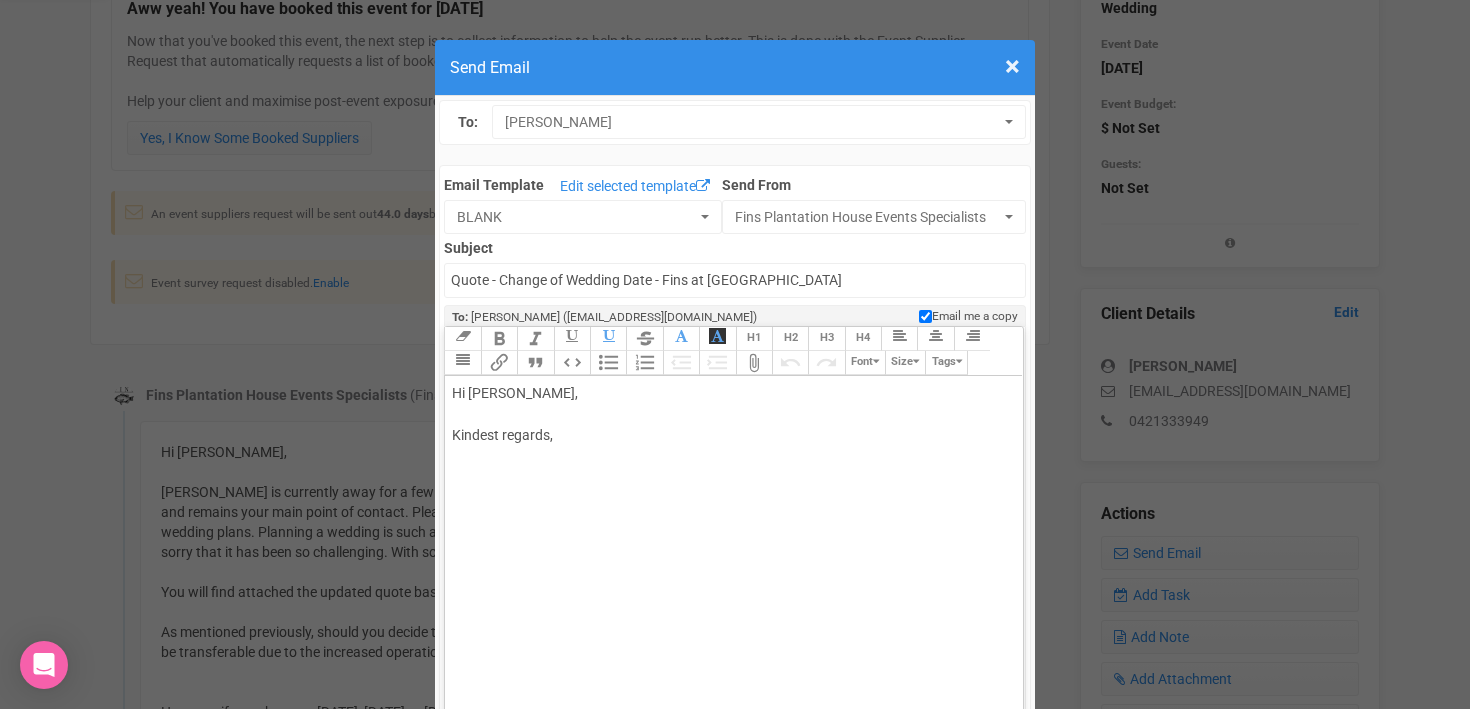 click on "Hi [PERSON_NAME], Kindest regards," 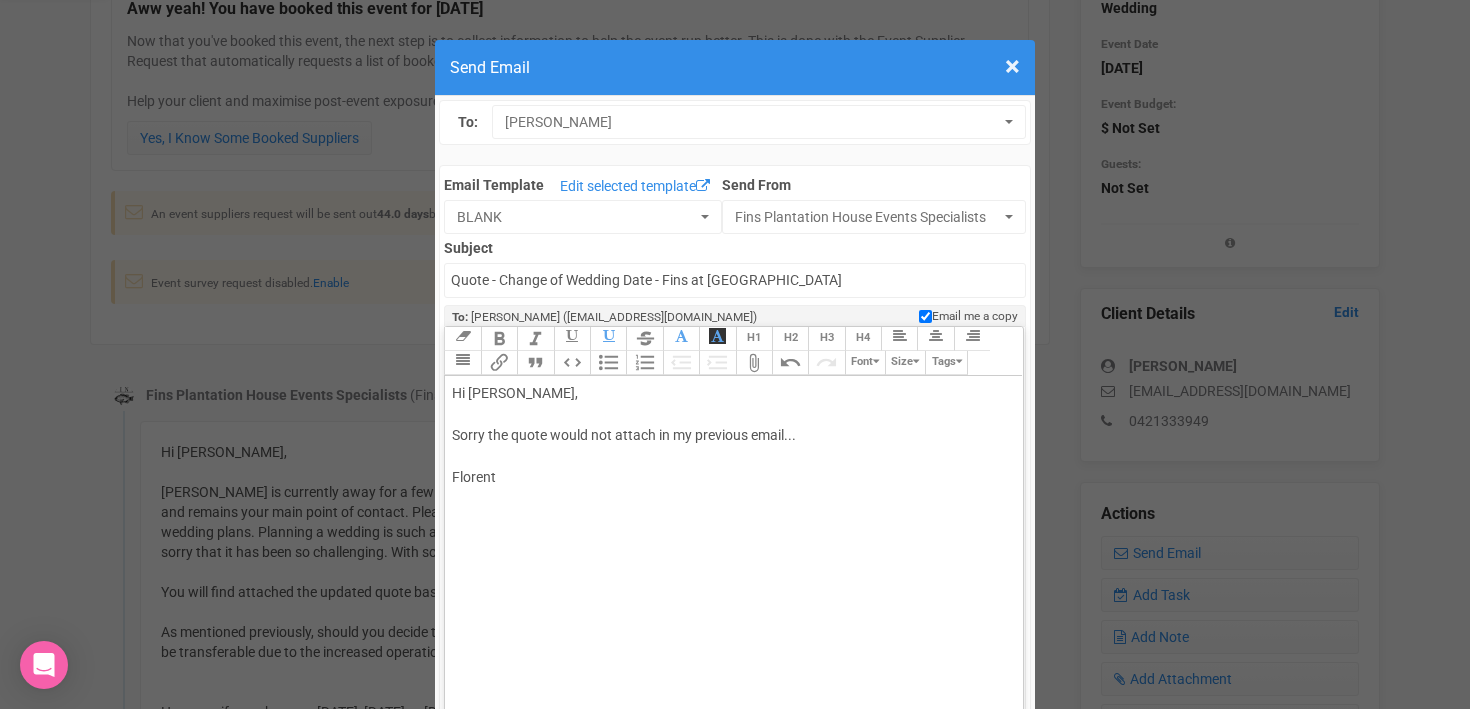 type on "<div>Hi [PERSON_NAME],<br><br>Sorry the quote would not attach in my previous email...<br><br>Florent<br><br></div>" 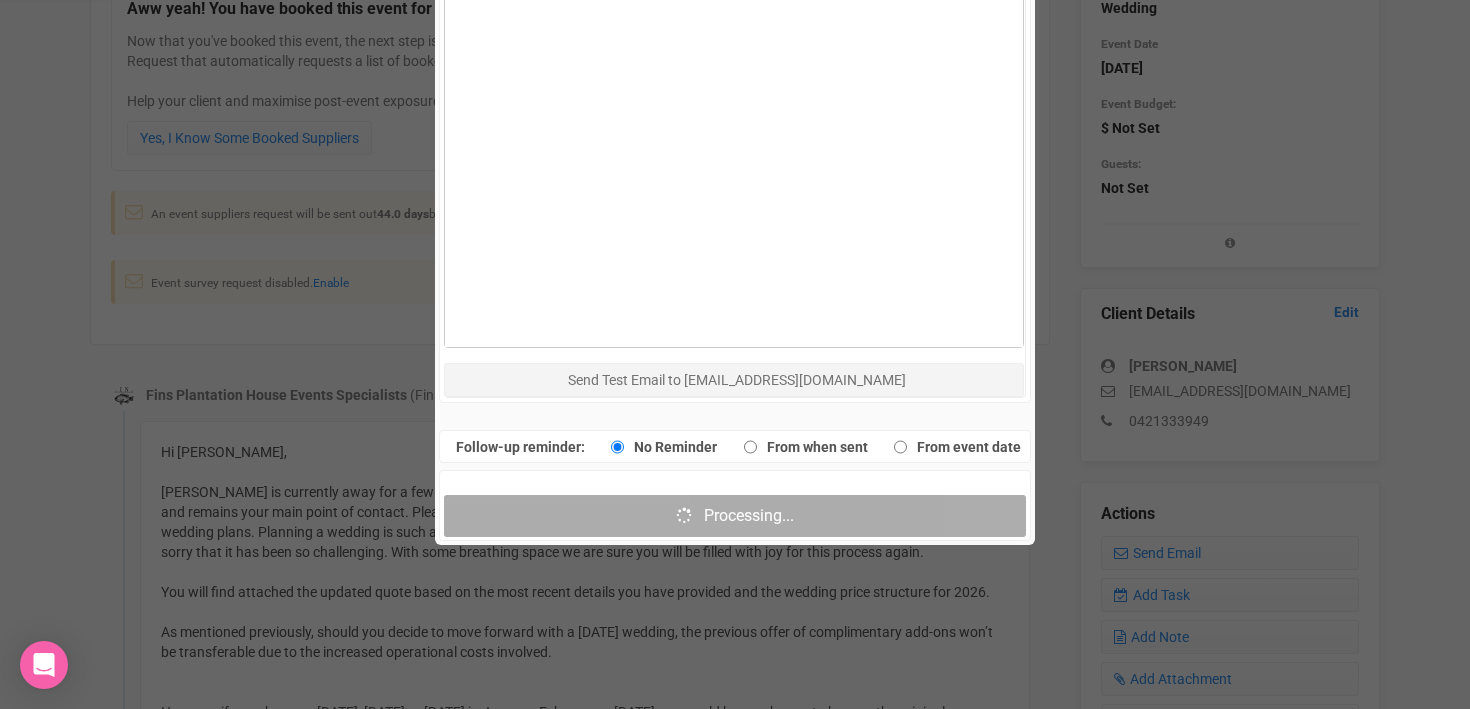 scroll, scrollTop: 1061, scrollLeft: 0, axis: vertical 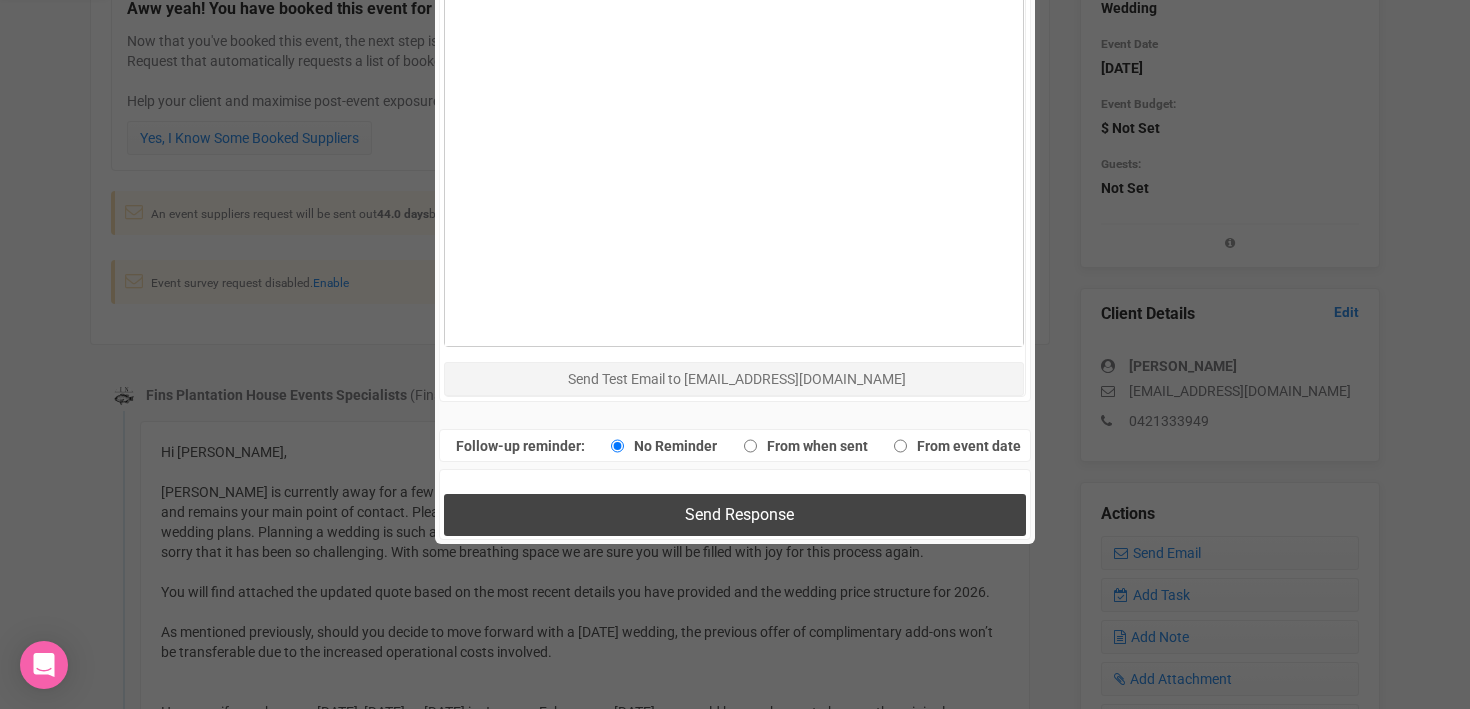 click on "Send Response" at bounding box center [739, 514] 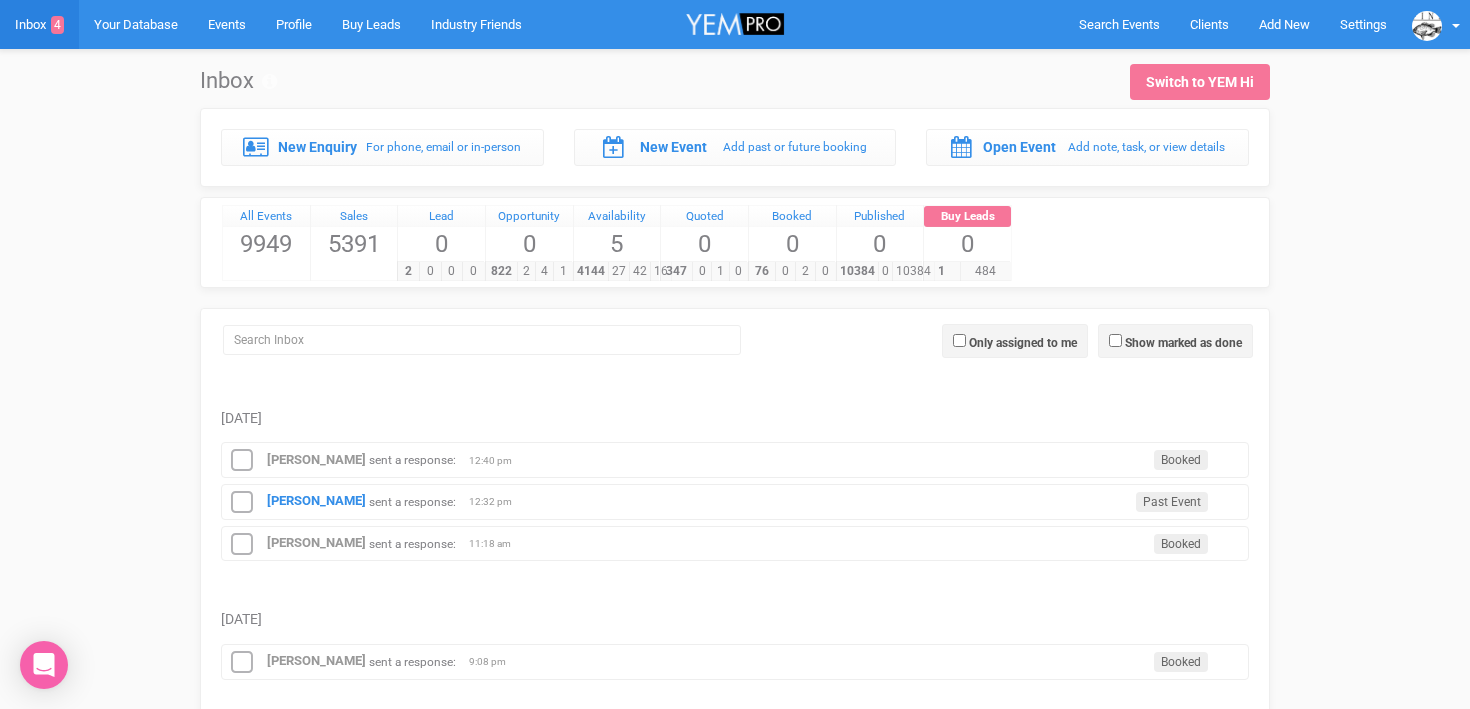 scroll, scrollTop: 150, scrollLeft: 0, axis: vertical 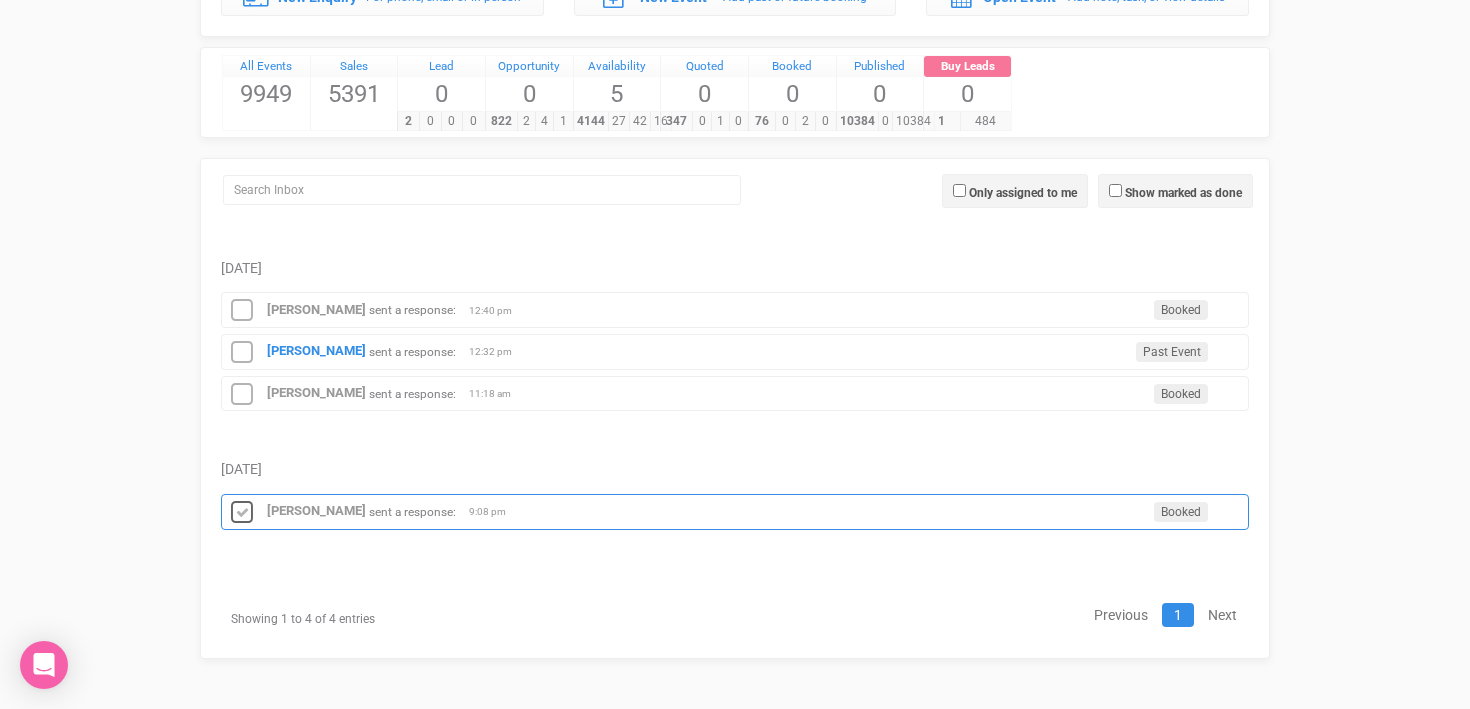 click at bounding box center [242, 513] 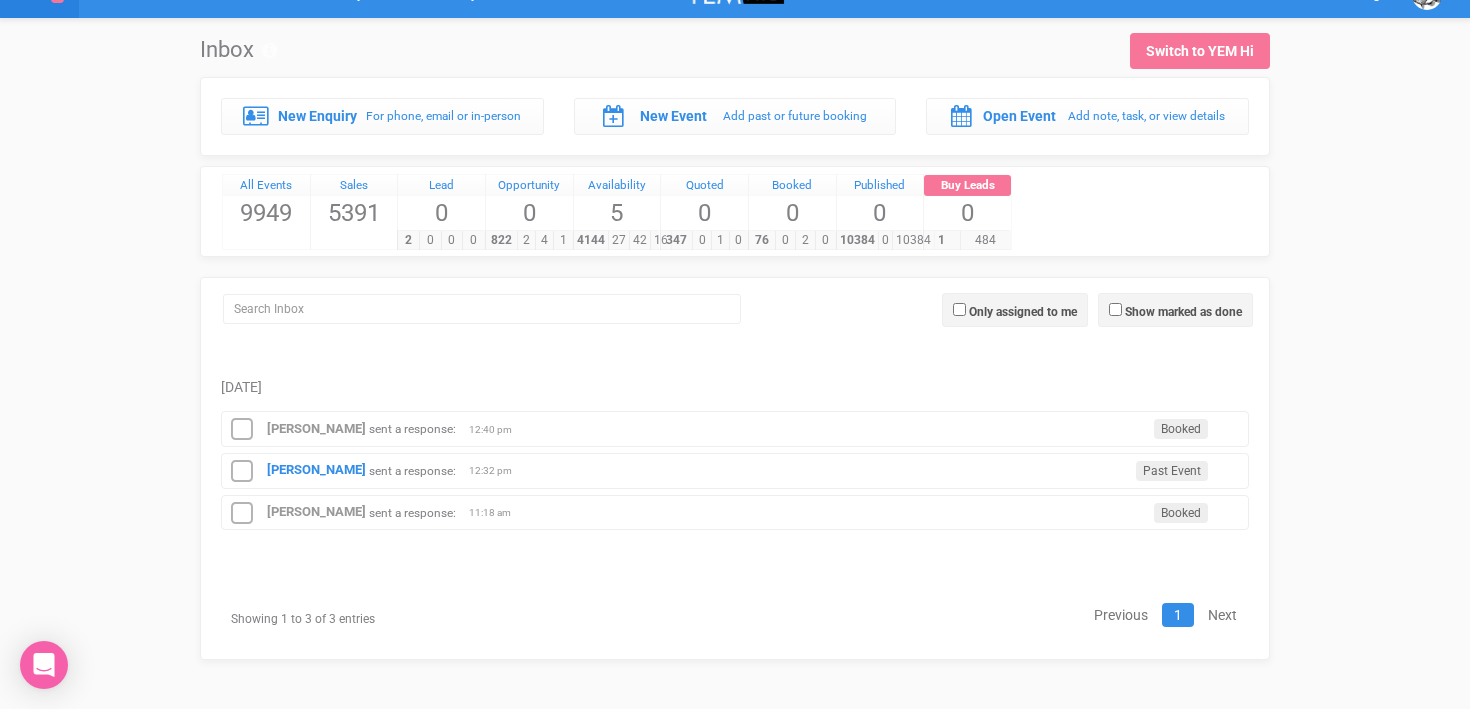 scroll, scrollTop: 0, scrollLeft: 0, axis: both 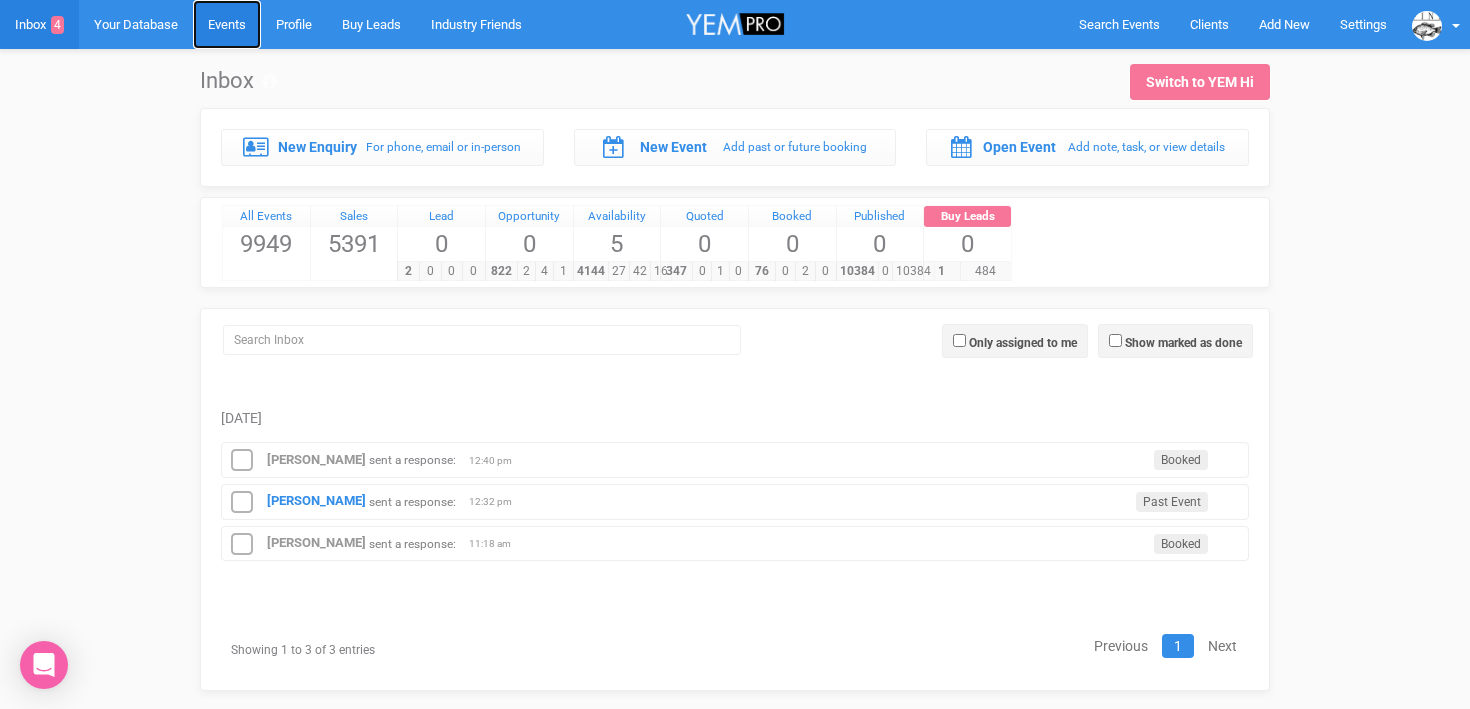 click on "Events" at bounding box center (227, 24) 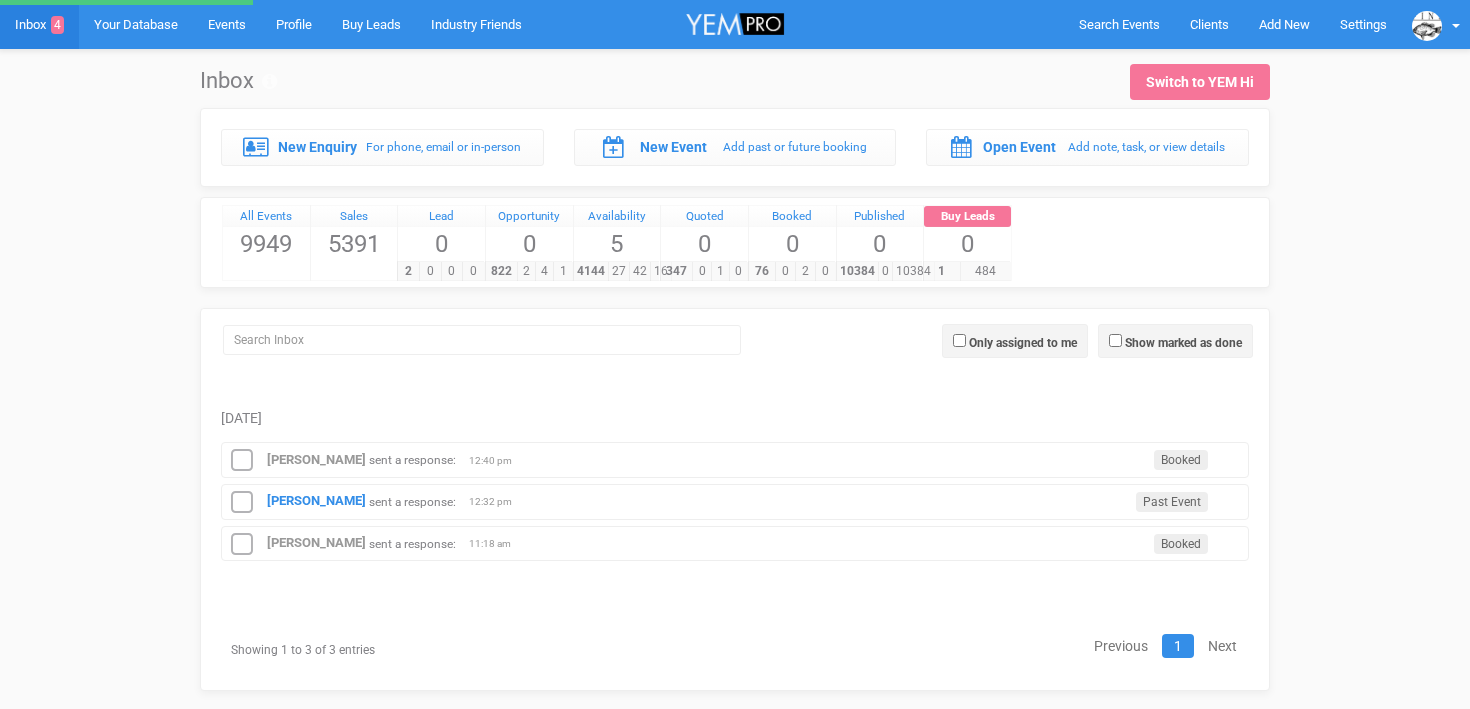 click on "New Enquiry
For phone, email or in-person
New Event
Add past or future booking
Open Event
Add note, task, or view details" at bounding box center (735, 399) 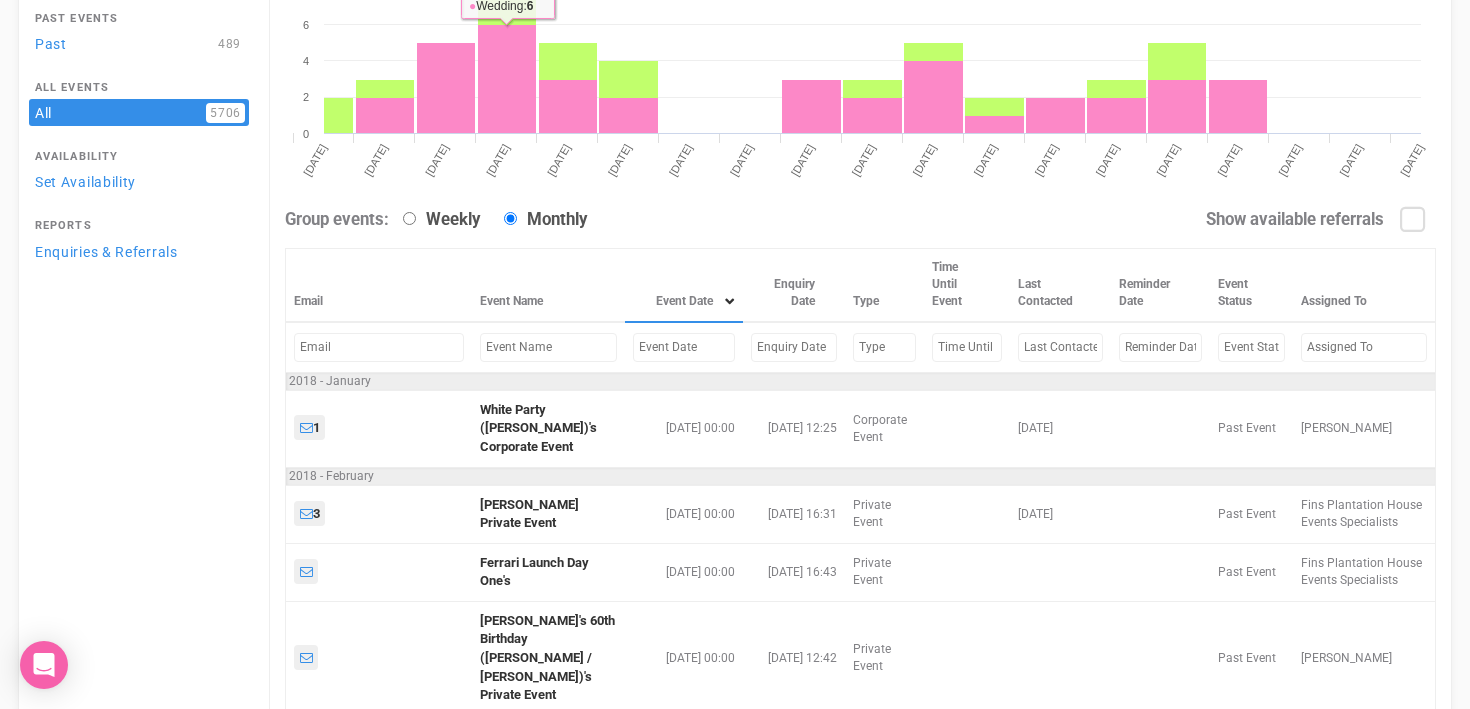 scroll, scrollTop: 298, scrollLeft: 0, axis: vertical 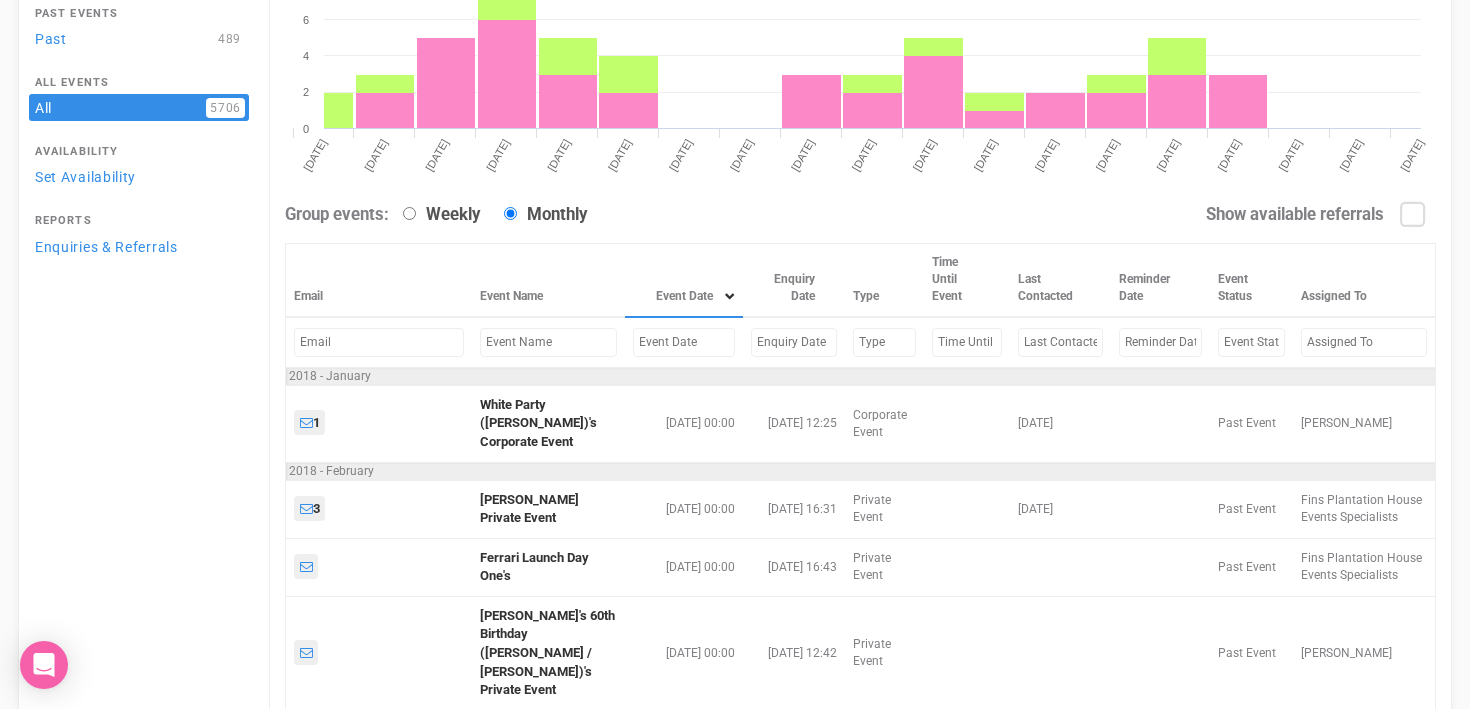 click at bounding box center (684, 342) 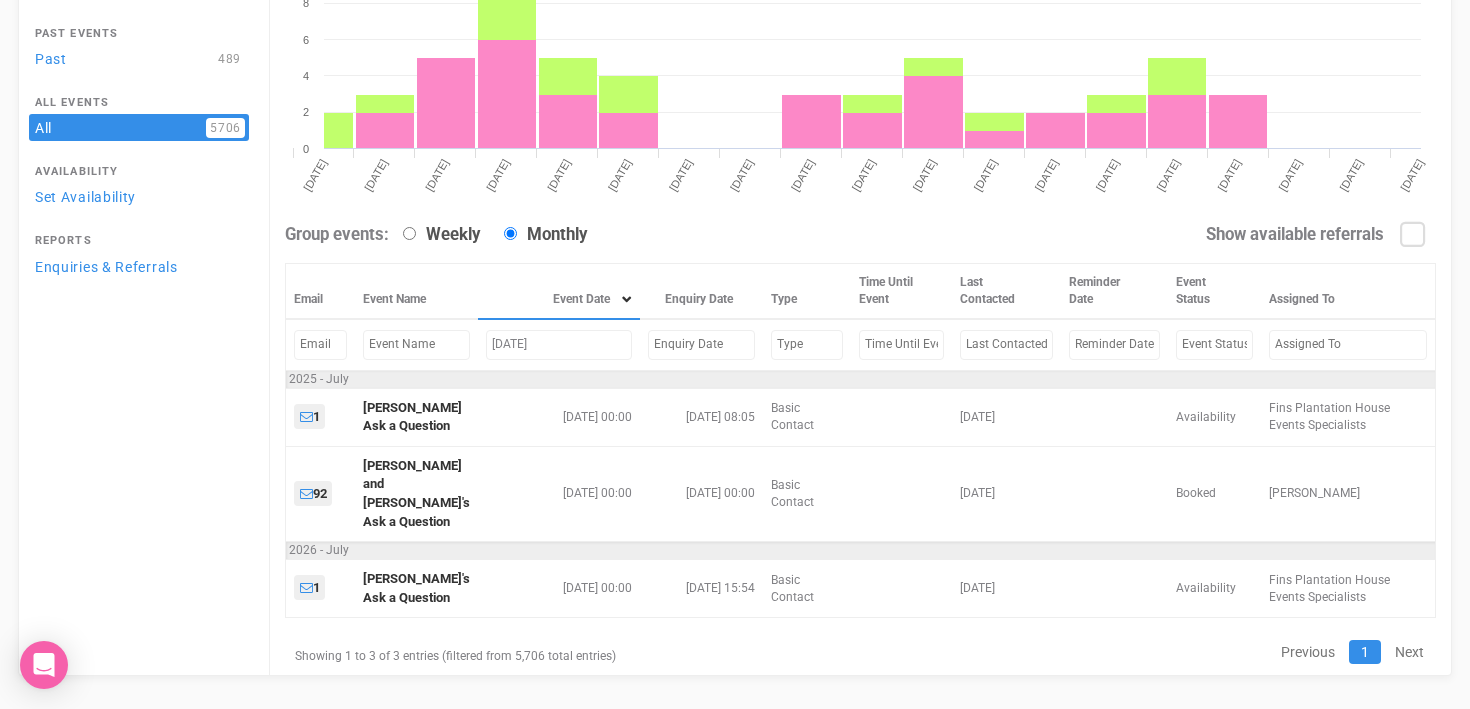 scroll, scrollTop: 201, scrollLeft: 0, axis: vertical 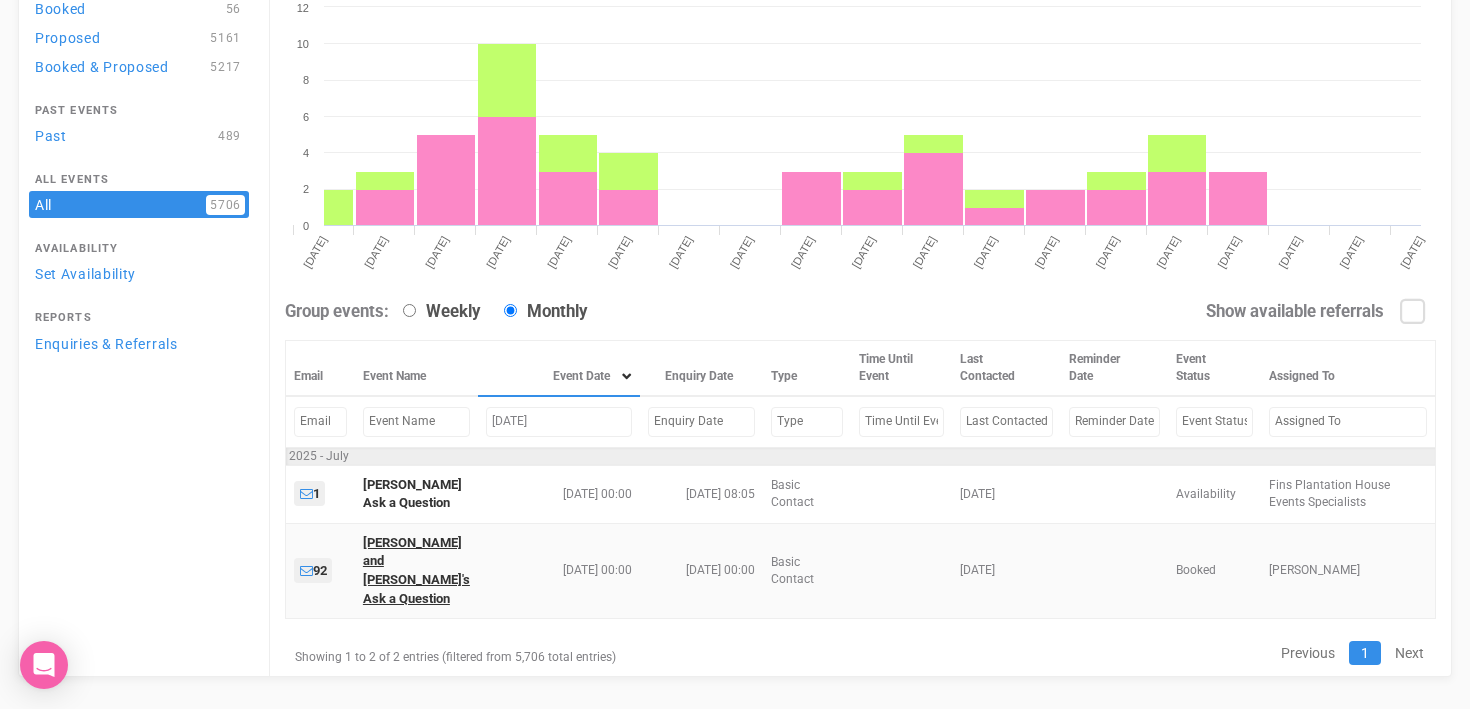 type on "July 25, 2025" 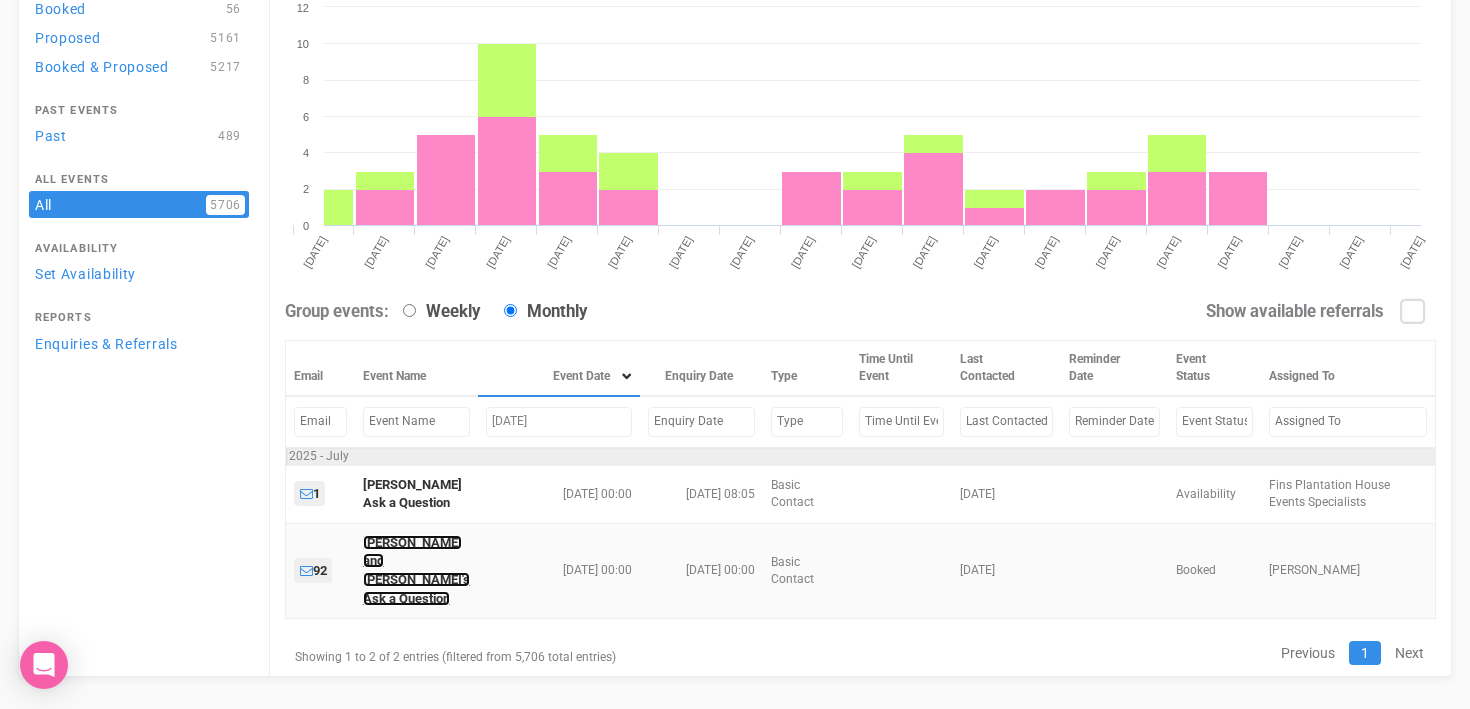 click on "Casey and Jake's Ask a Question" at bounding box center [416, 570] 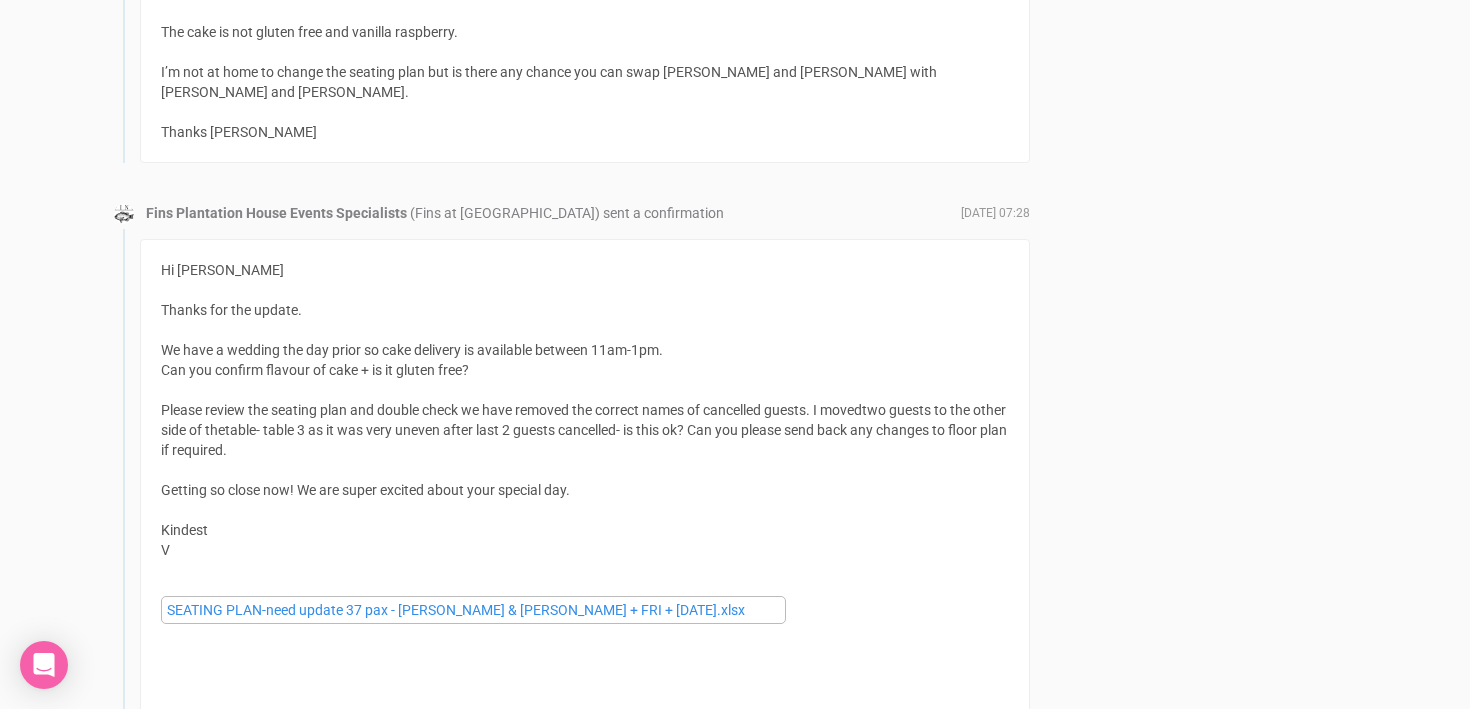 scroll, scrollTop: 1890, scrollLeft: 0, axis: vertical 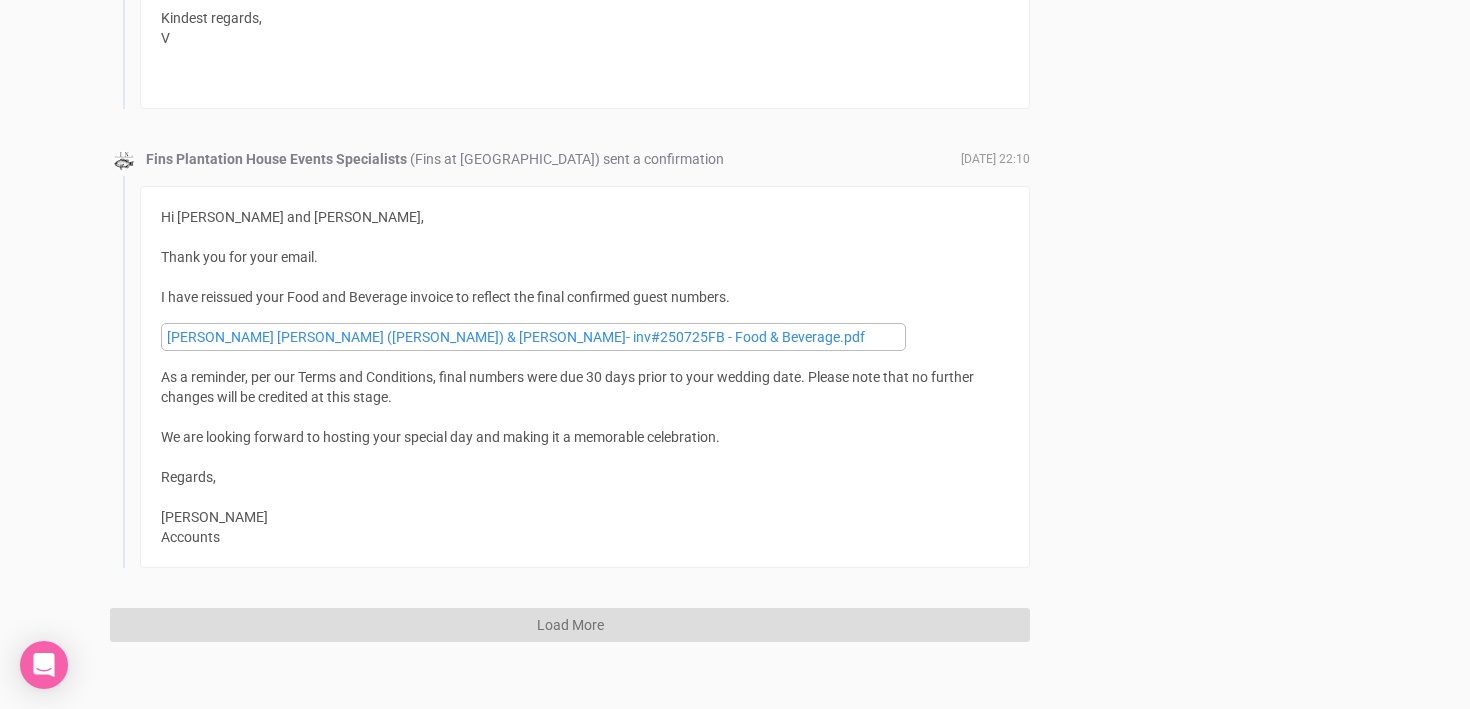 click on "Load More" at bounding box center [570, 625] 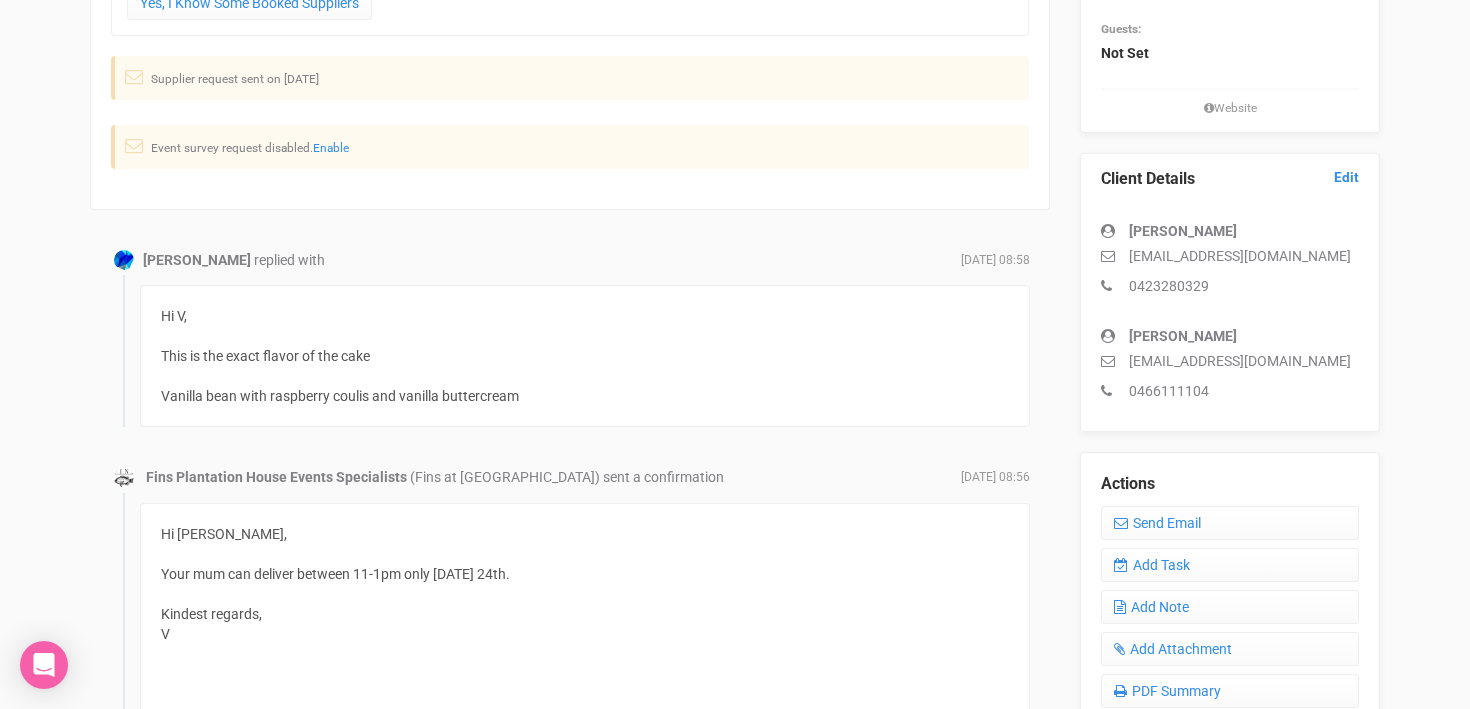 scroll, scrollTop: 403, scrollLeft: 0, axis: vertical 